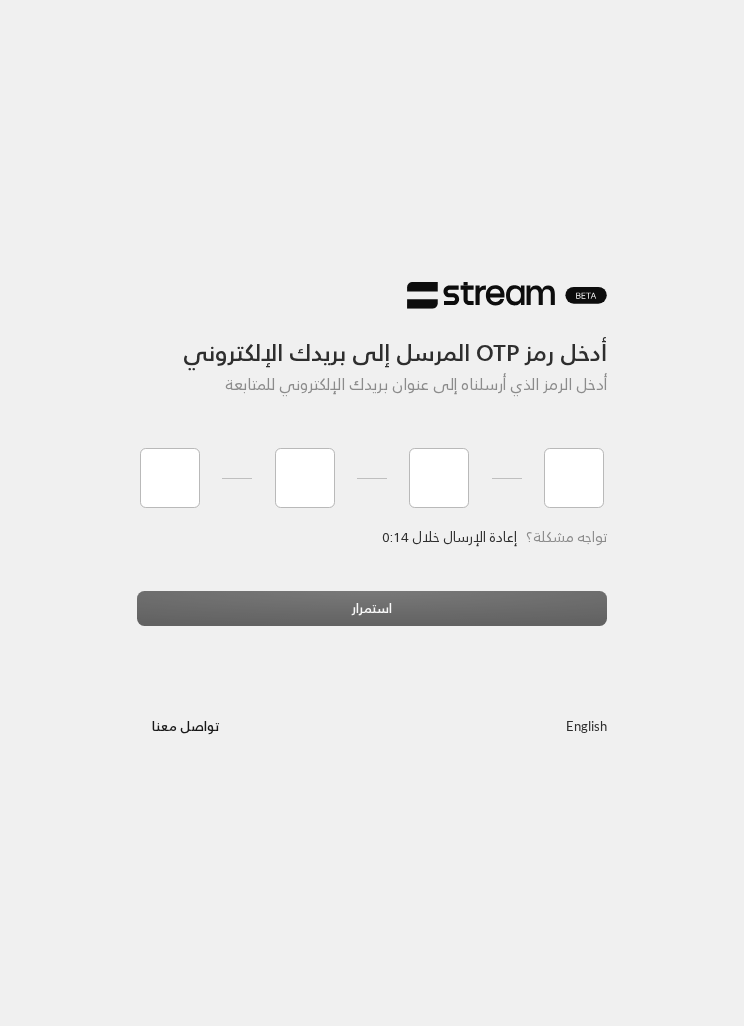 scroll, scrollTop: 0, scrollLeft: 0, axis: both 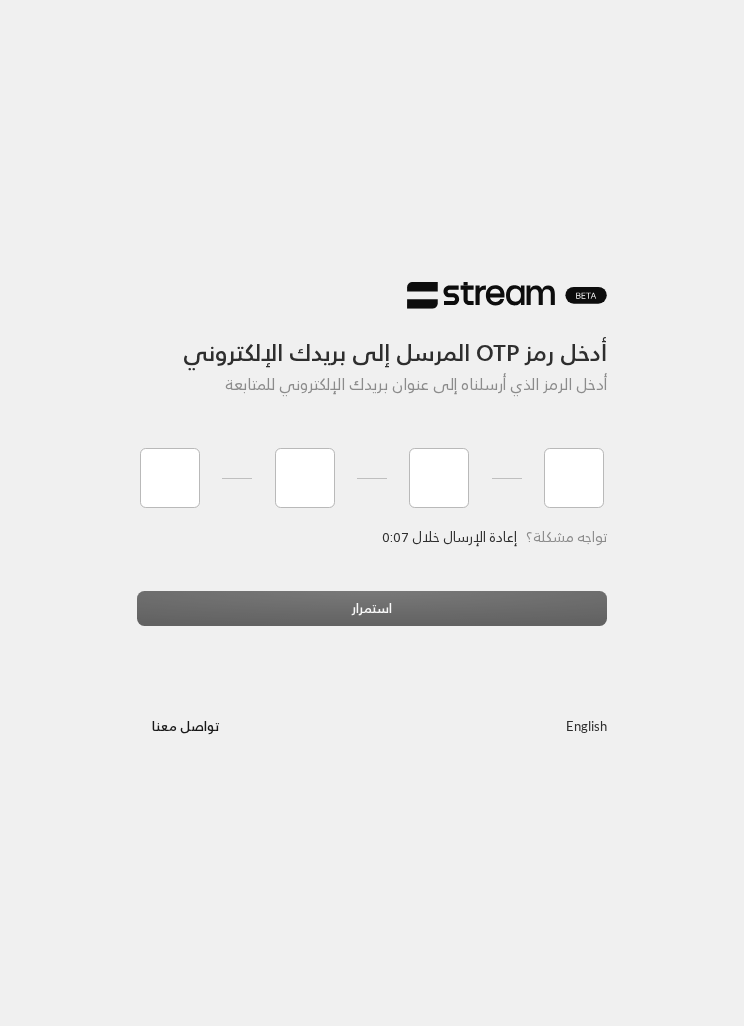 click on "أدخل رمز OTP المرسل إلى بريدك الإلكتروني أدخل الرمز الذي أرسلناه إلى عنوان بريدك الإلكتروني للمتابعة تواجه مشكلة؟ إعادة الإرسال خلال   0:07 استمرار English     تواصل مع[PERSON_NAME]" at bounding box center [372, 513] 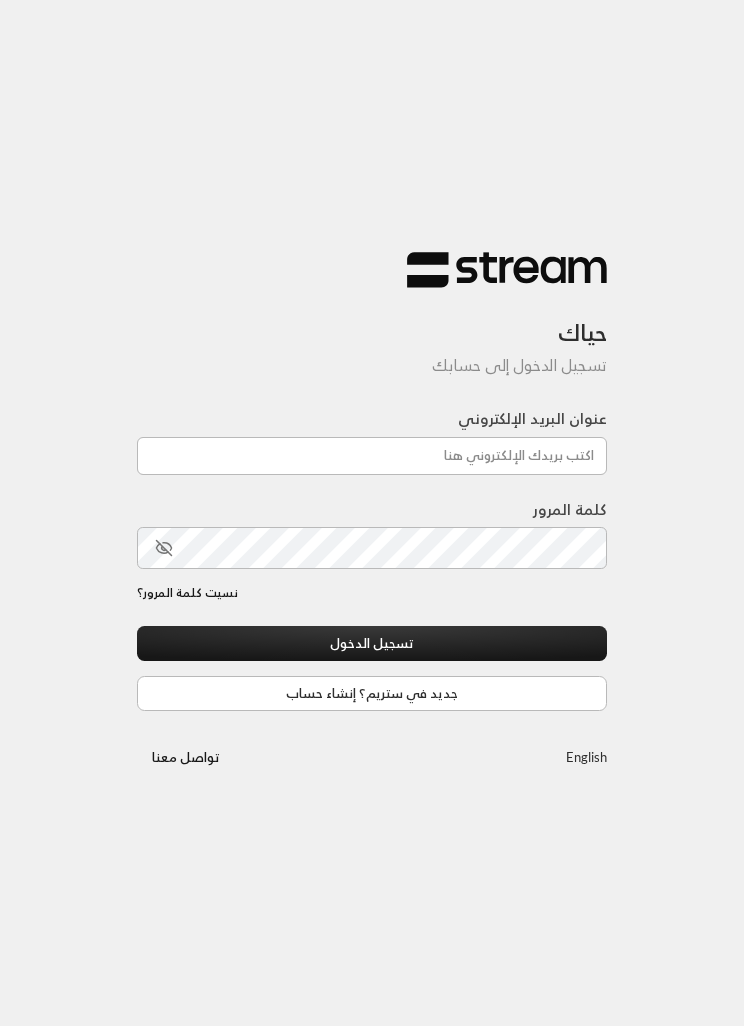 scroll, scrollTop: 0, scrollLeft: 0, axis: both 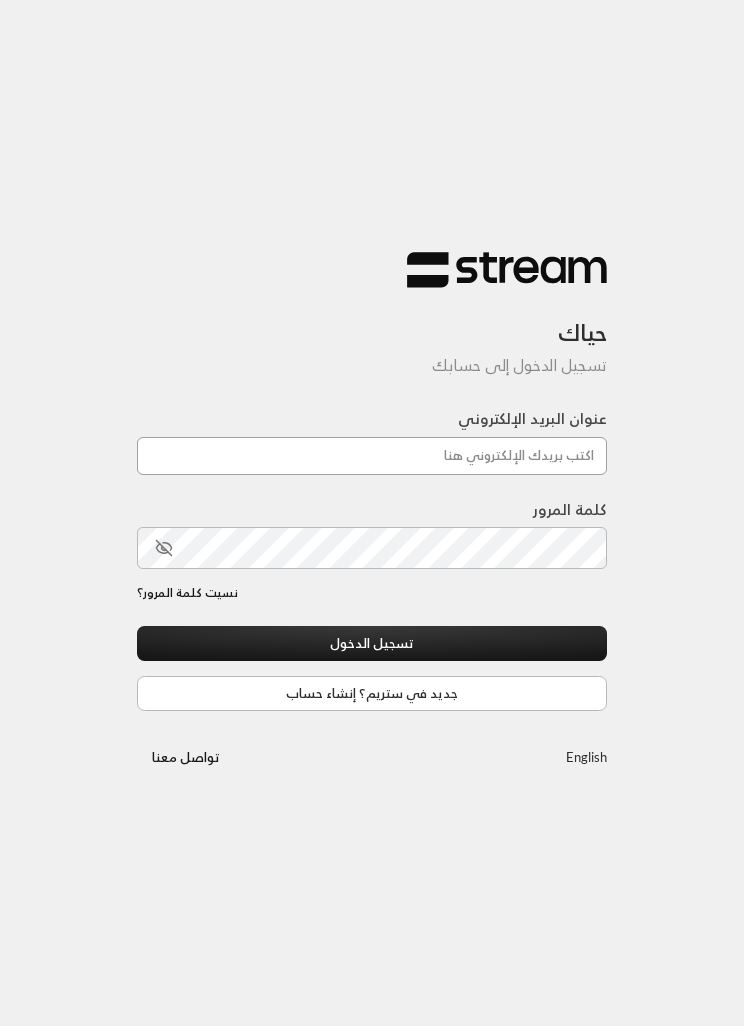 type on "[EMAIL_ADDRESS][DOMAIN_NAME]" 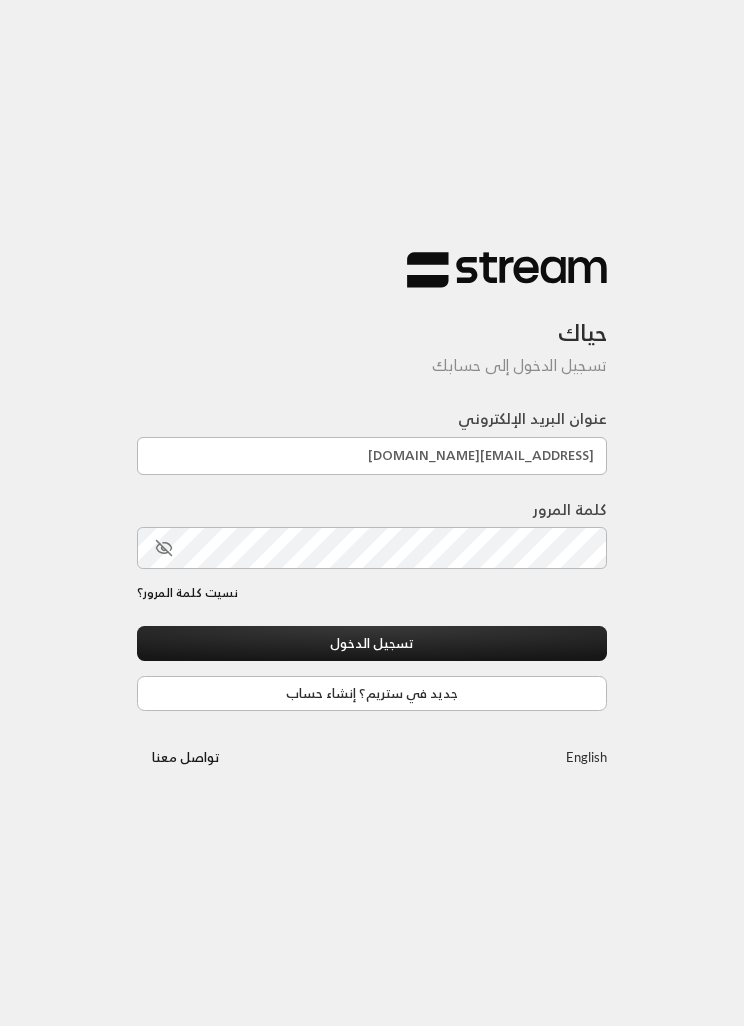 click on "تسجيل الدخول" at bounding box center [372, 643] 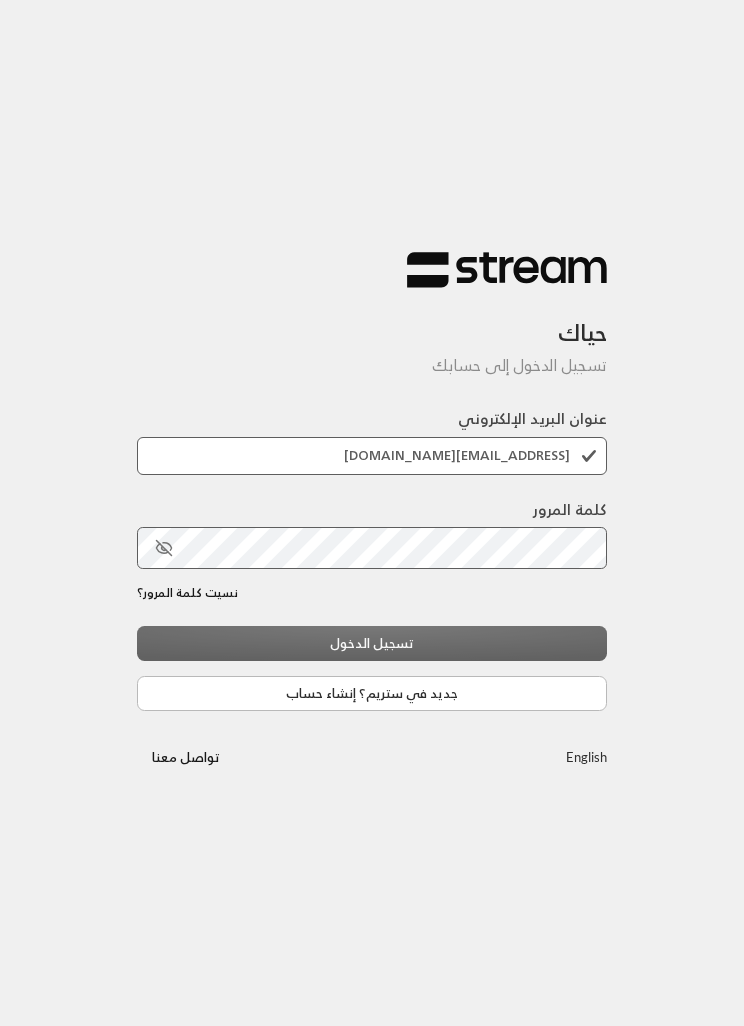 click on "تسجيل الدخول جديد في ستريم؟ إنشاء حساب" at bounding box center [372, 668] 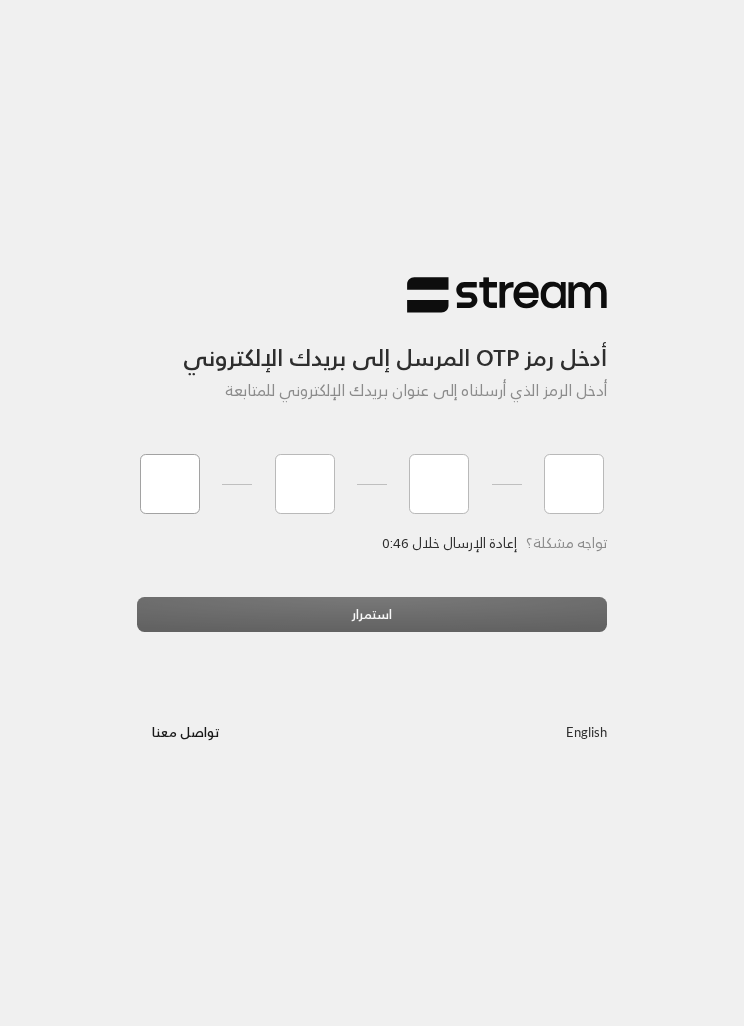 type on "5" 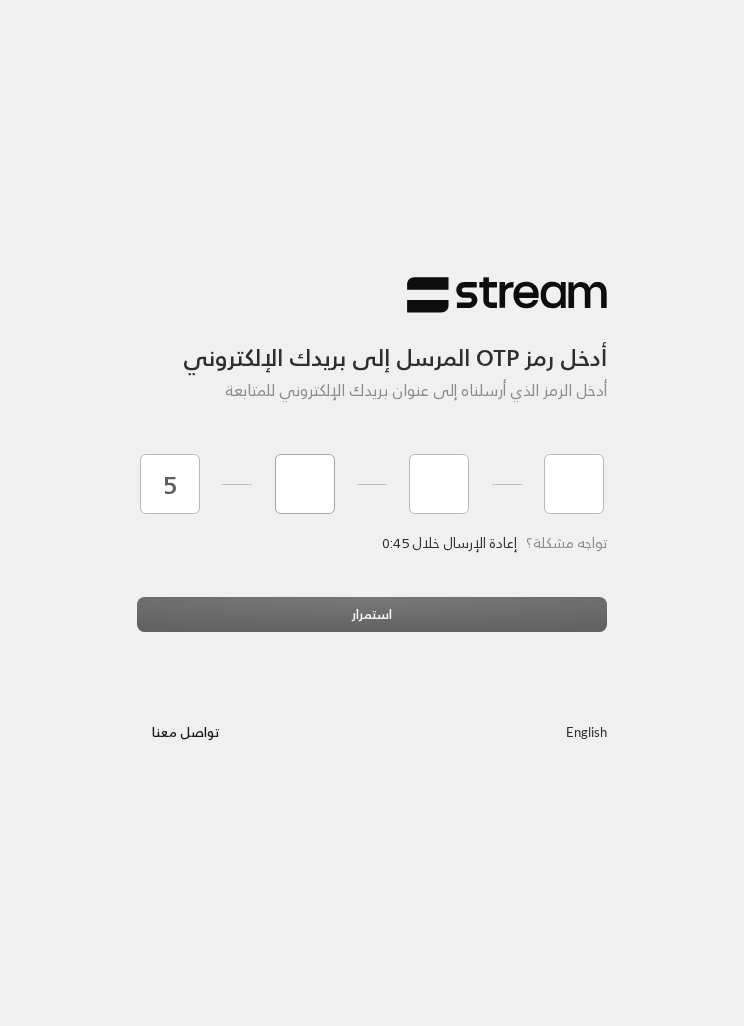 type on "1" 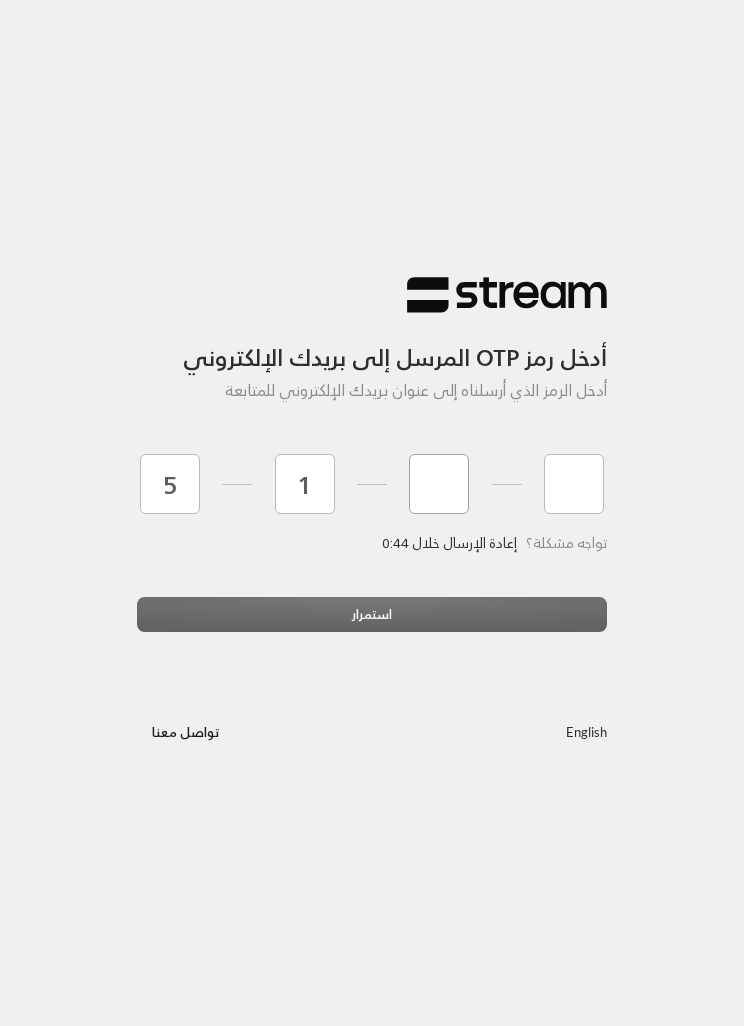 type on "8" 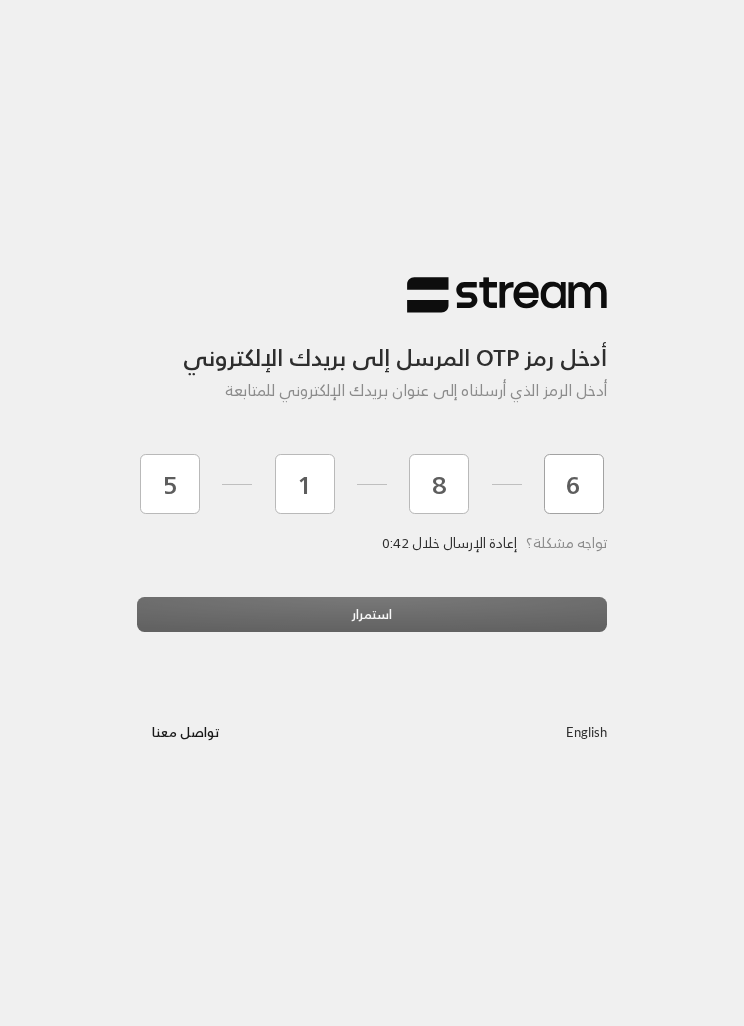 type on "6" 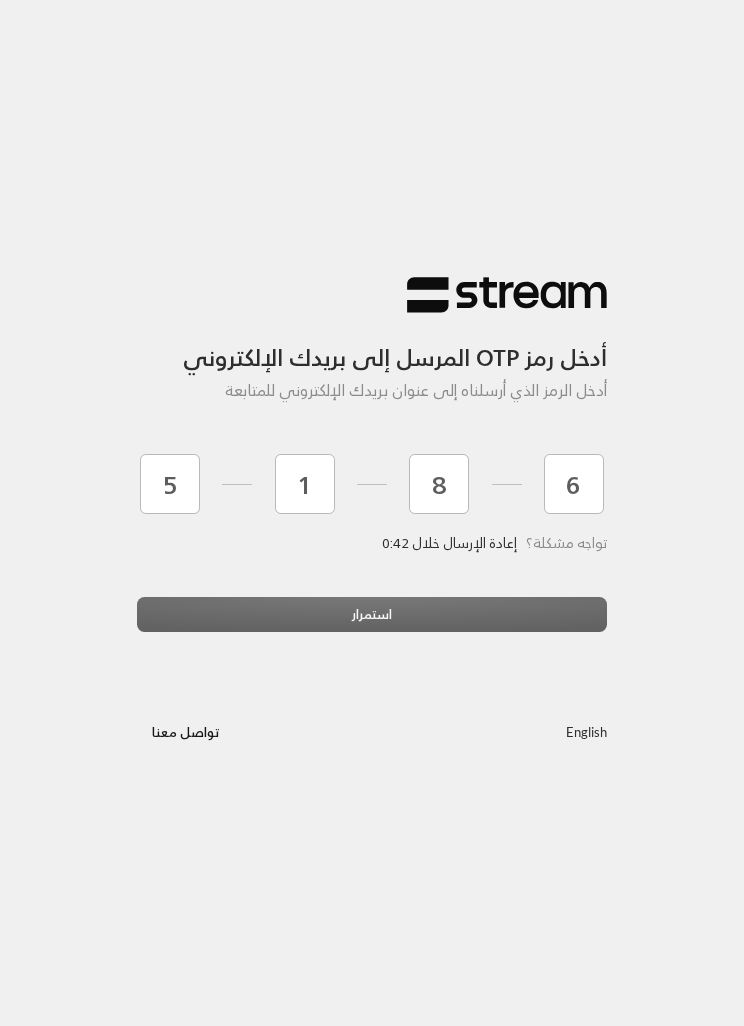 click on "استمرار" at bounding box center [372, 622] 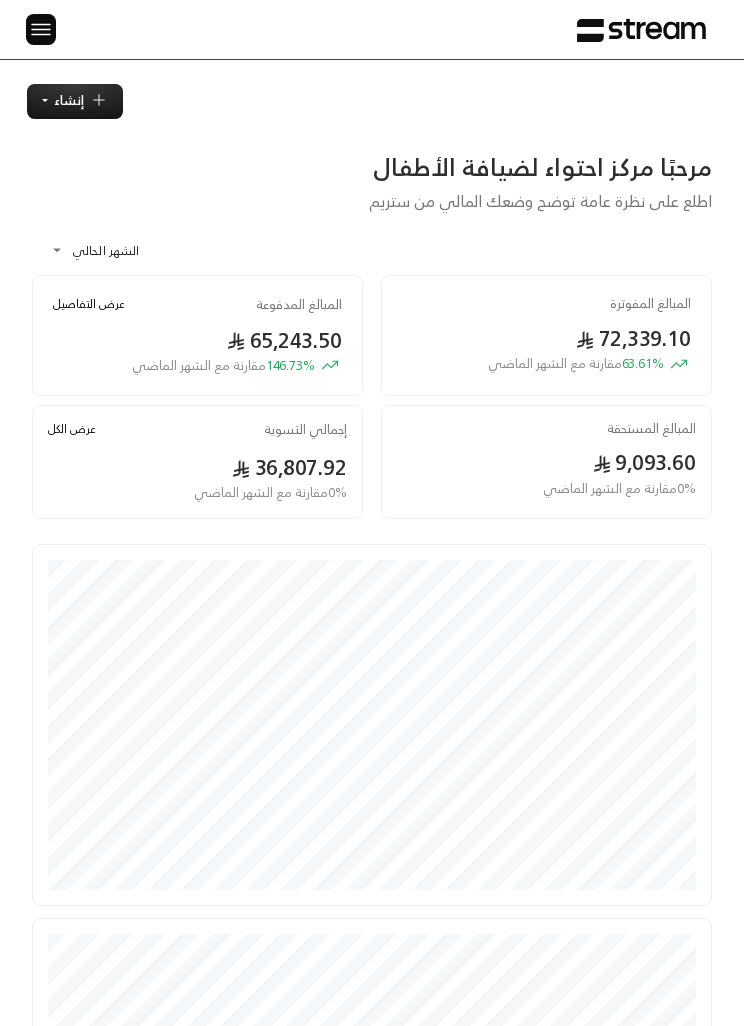 click at bounding box center [41, 29] 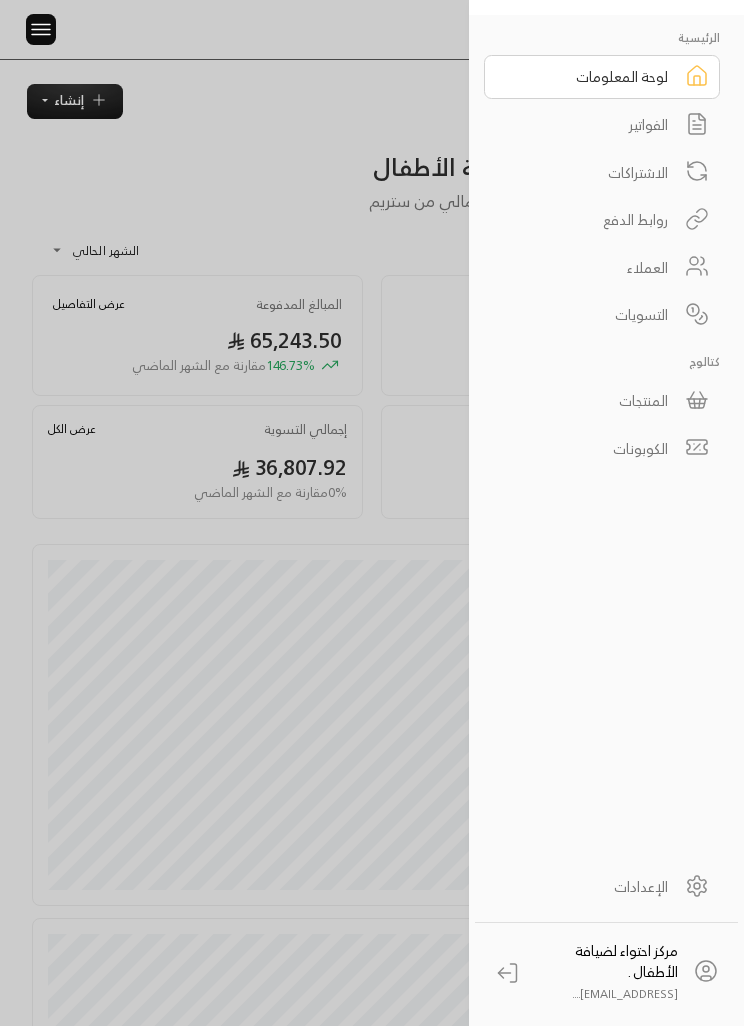 click on "المنتجات" at bounding box center (589, 400) 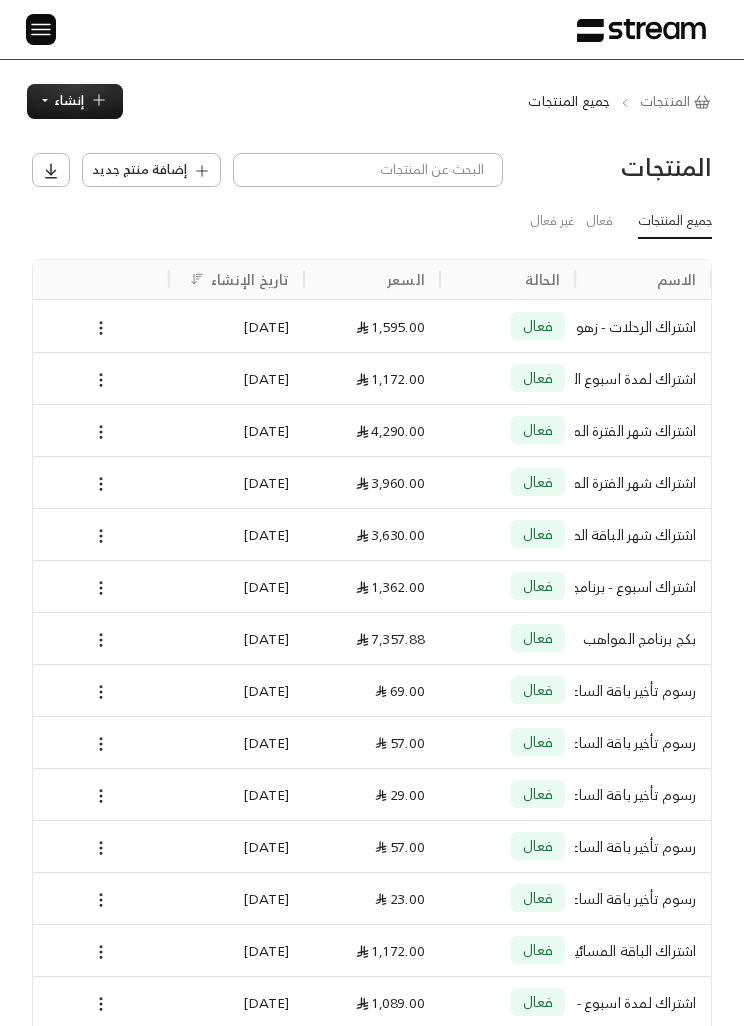 scroll, scrollTop: 0, scrollLeft: -1, axis: horizontal 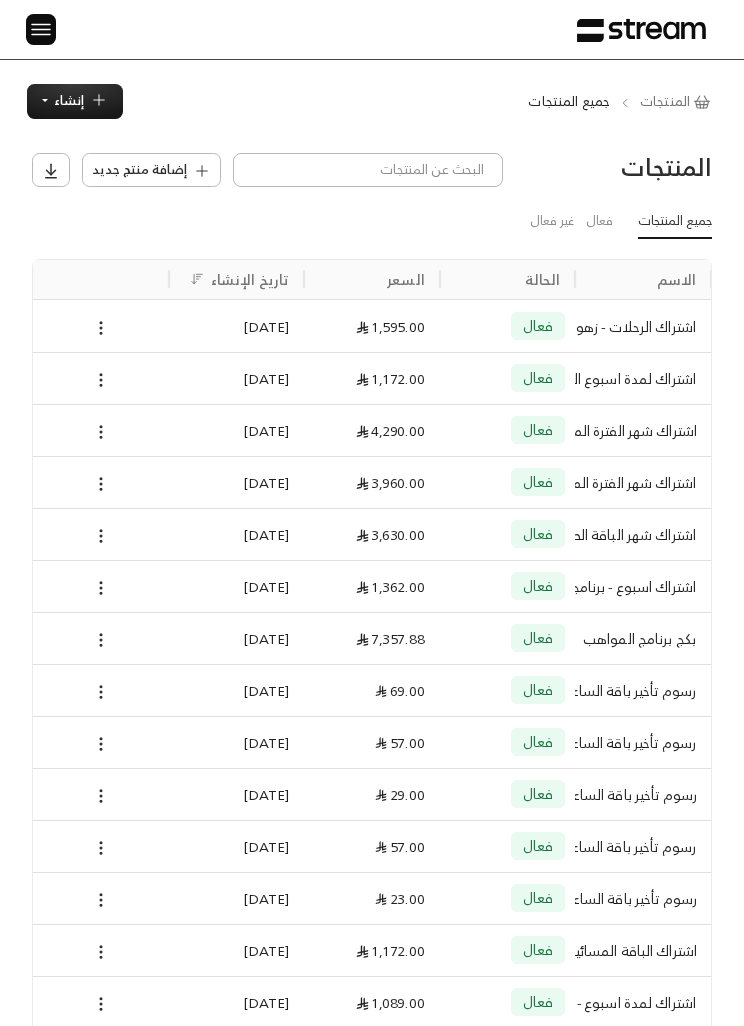 click 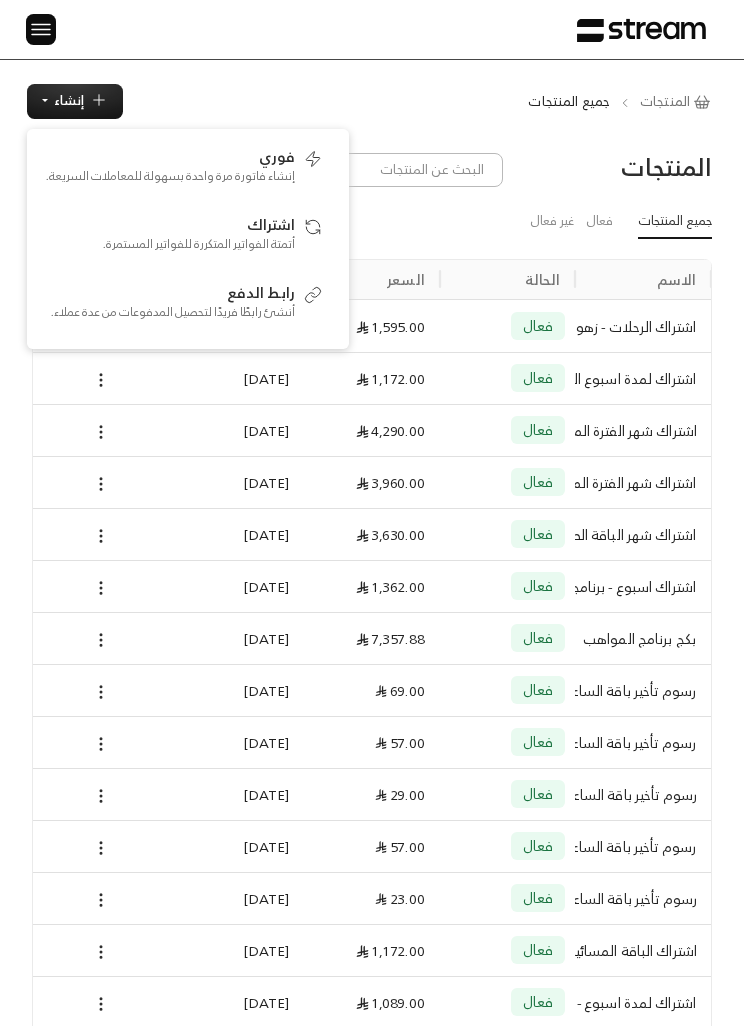 click on "المنتجات جميع المنتجات إنشاء   فوري إنشاء فاتورة مرة واحدة بسهولة للمعاملات السريعة. اشتراك أتمتة الفواتير المتكررة للفواتير المستمرة. رابط الدفع أنشئ رابطًا فريدًا لتحصيل المدفوعات من عدة عملاء." at bounding box center [372, 101] 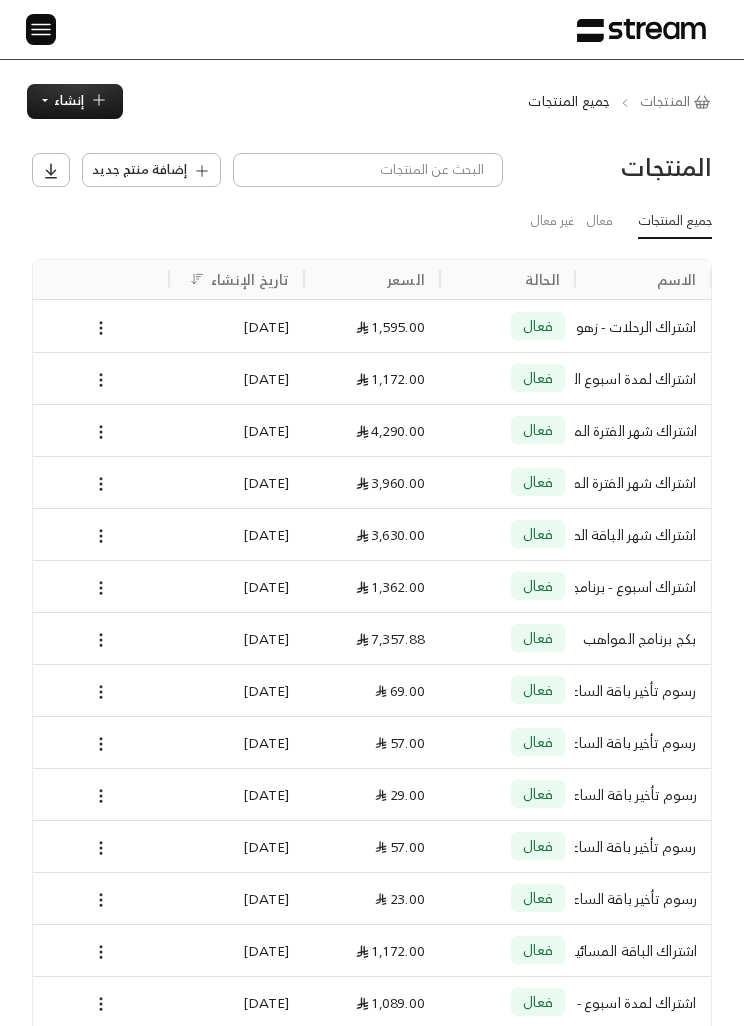click on "إضافة منتج جديد" at bounding box center (139, 170) 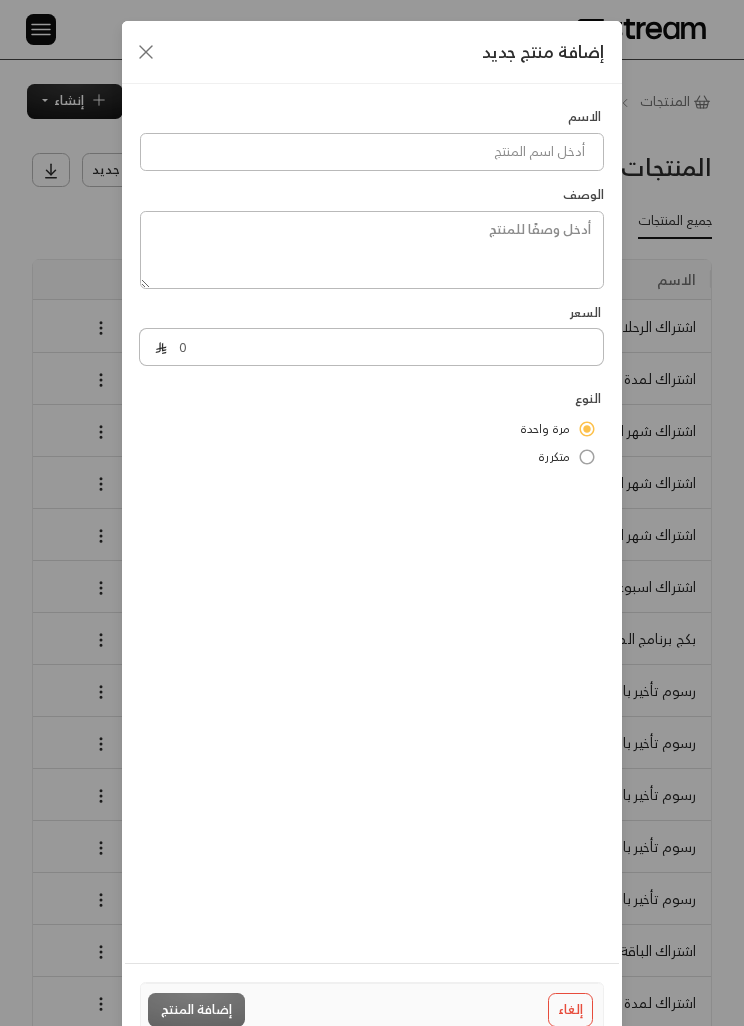 scroll, scrollTop: 0, scrollLeft: -1, axis: horizontal 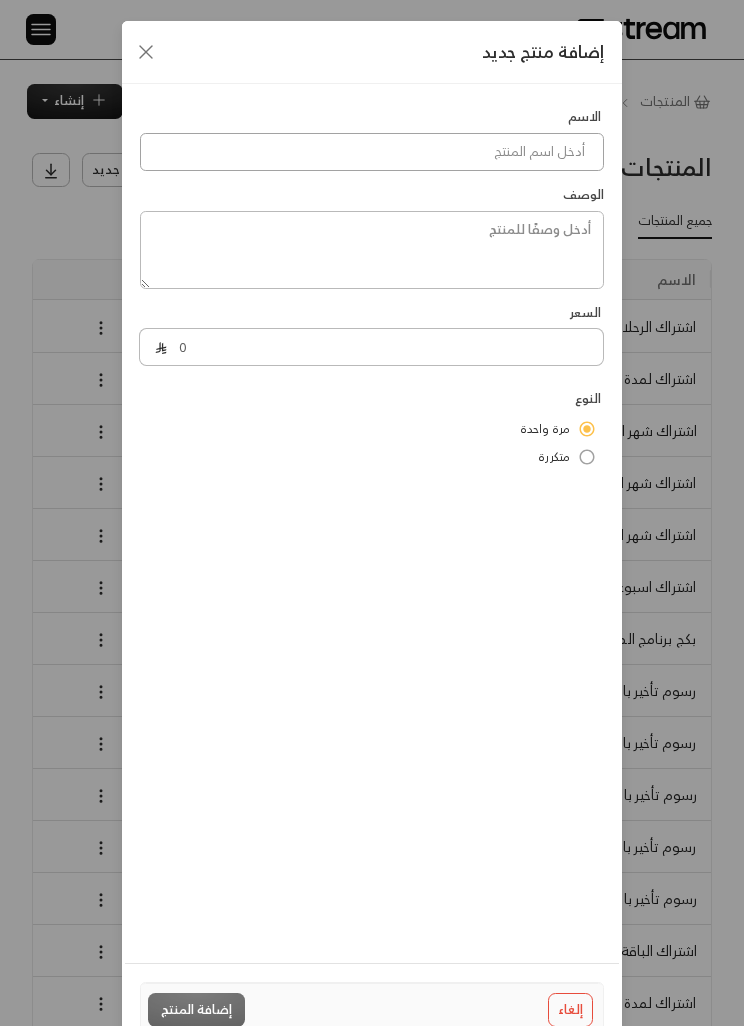 click at bounding box center (372, 152) 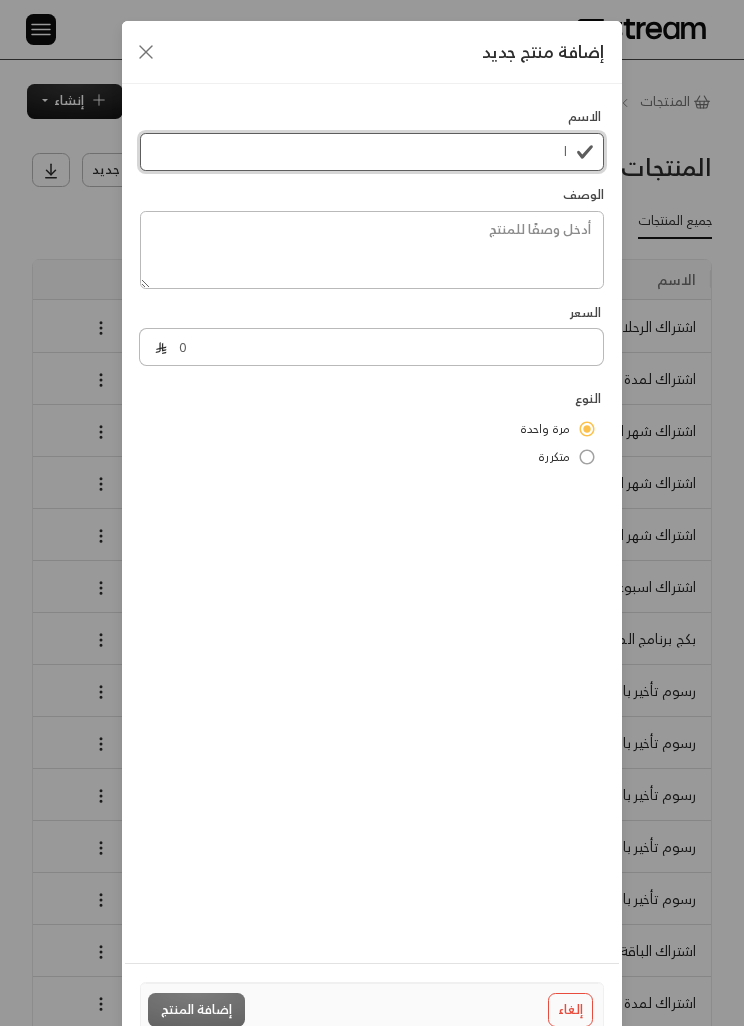 scroll, scrollTop: 0, scrollLeft: -1, axis: horizontal 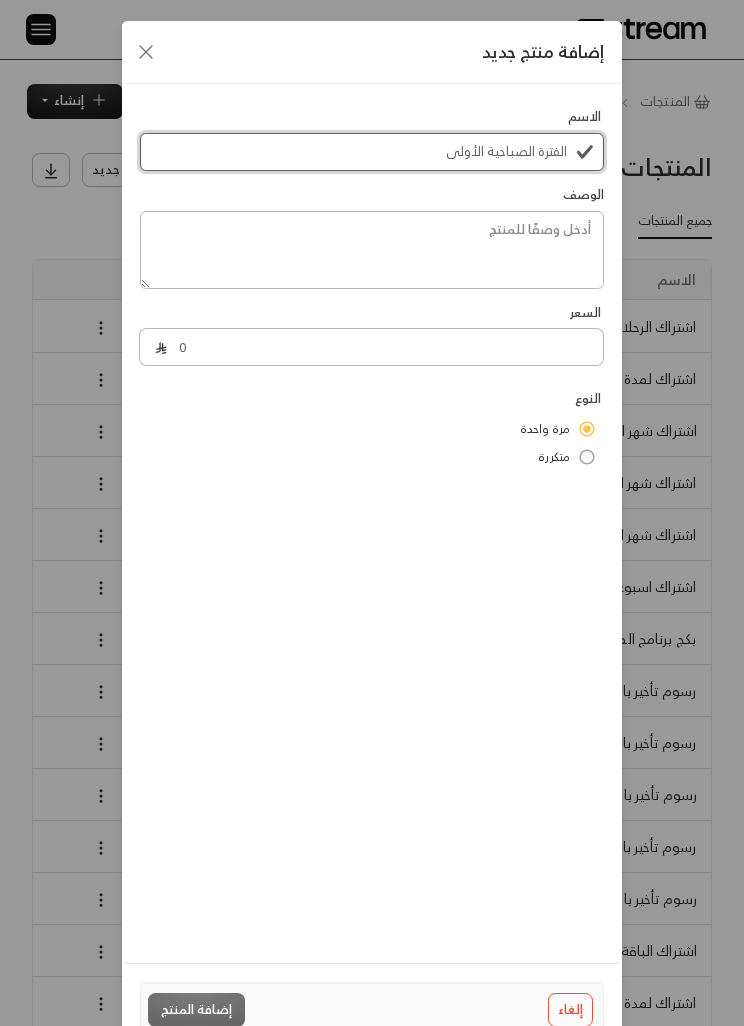 click on "الفترة الصباحية الأولى" at bounding box center (372, 152) 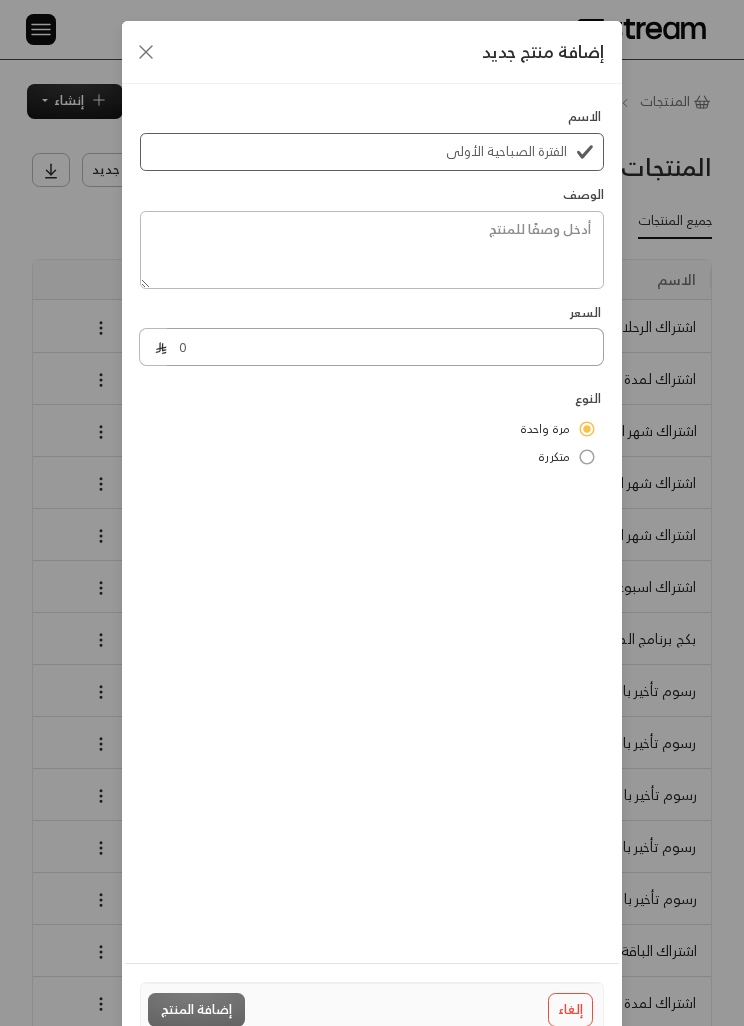 click on "0" at bounding box center (385, 347) 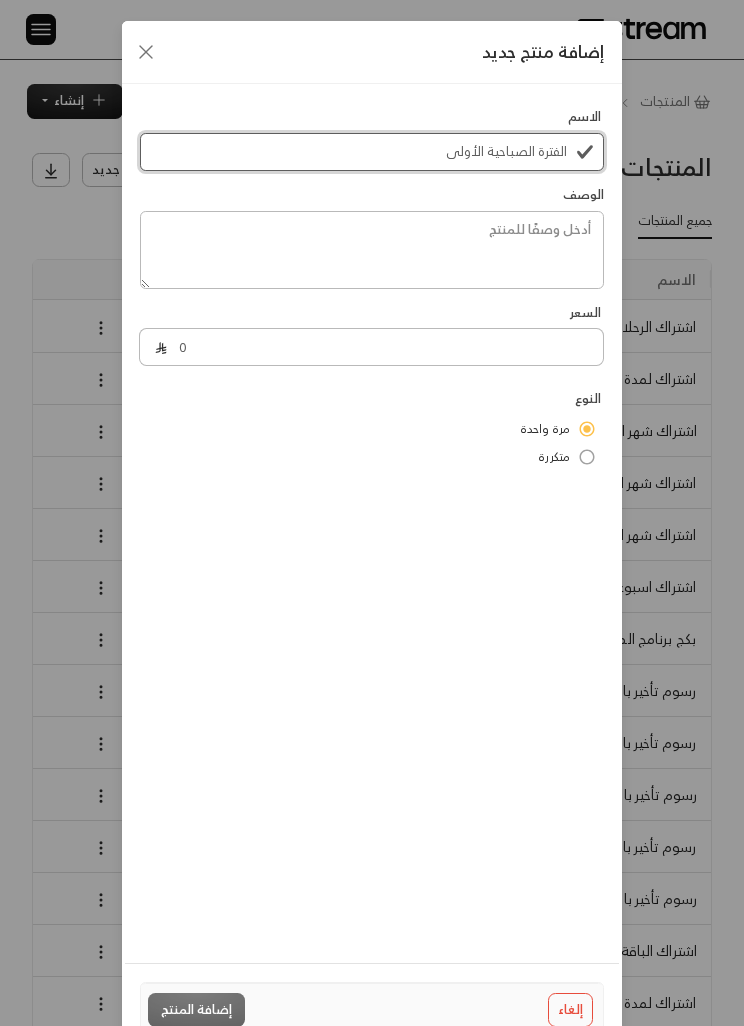 click on "الفترة الصباحية الأولى" at bounding box center [372, 152] 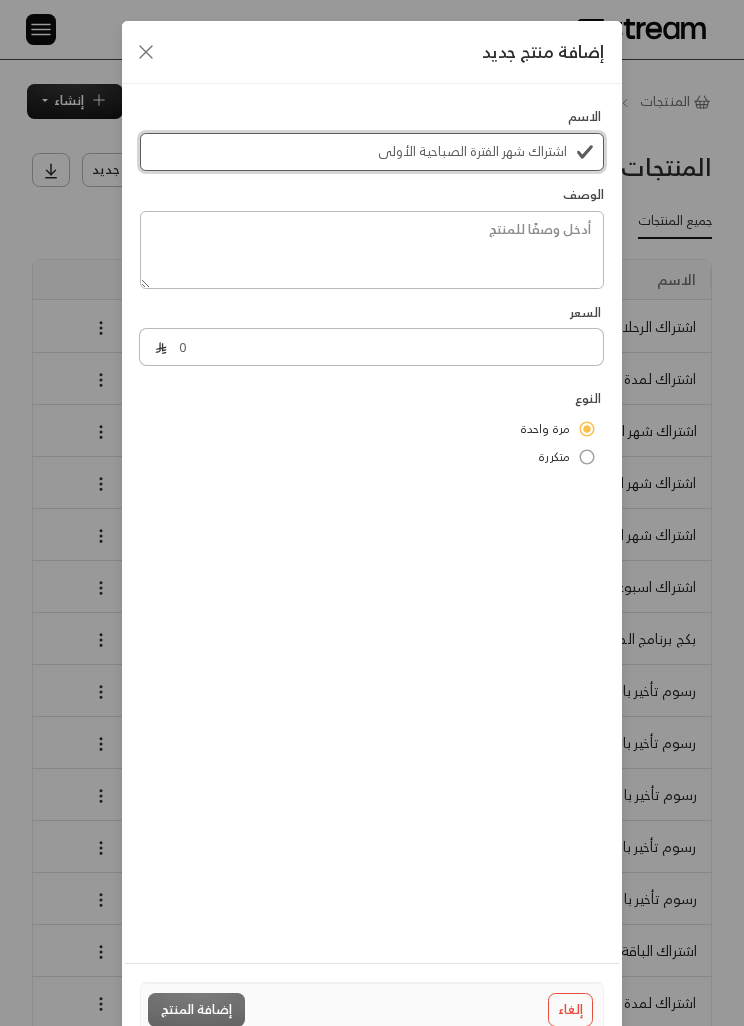 click on "اشتراك شهر الفترة الصباحية الأولى" at bounding box center (372, 152) 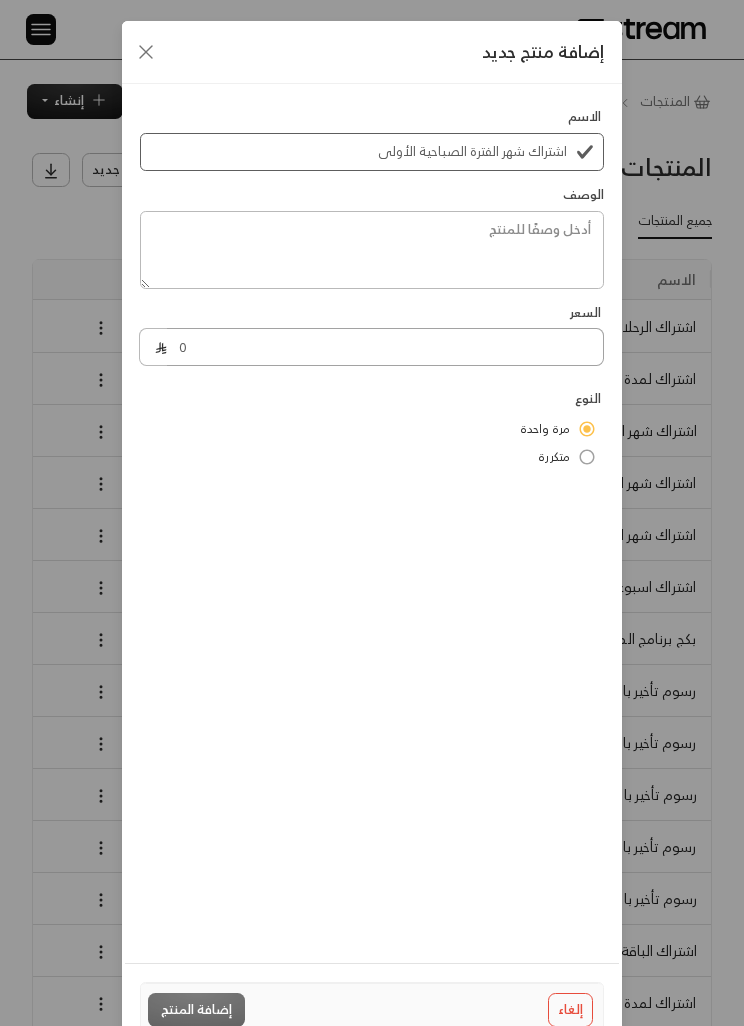 click on "0" at bounding box center (385, 347) 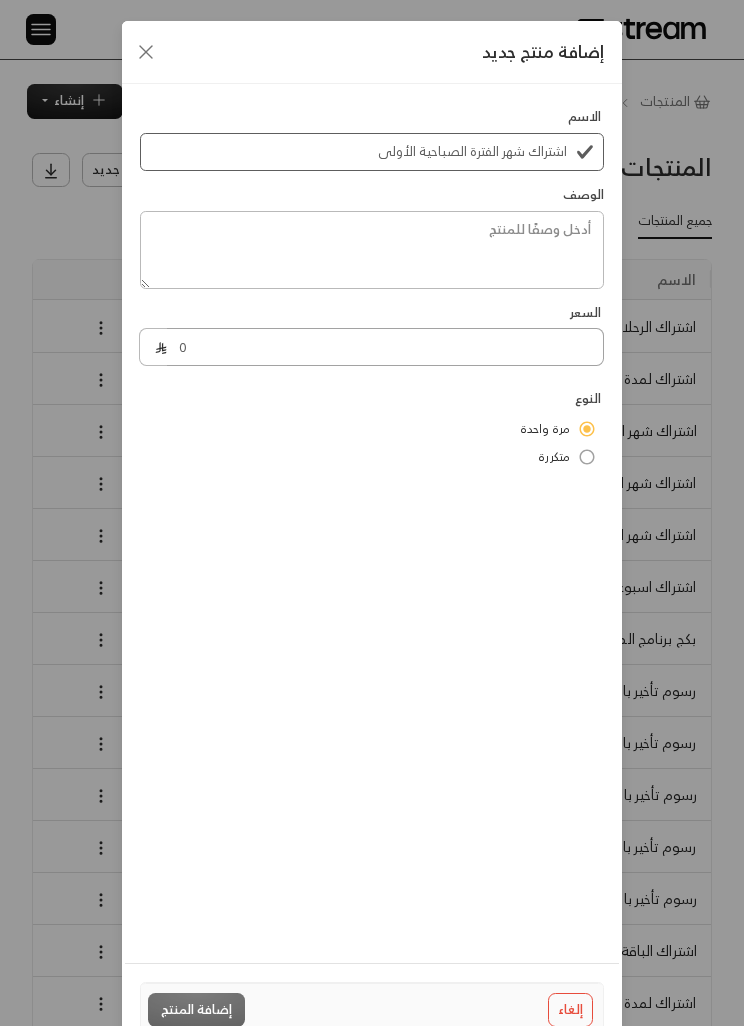 click on "0" at bounding box center [385, 347] 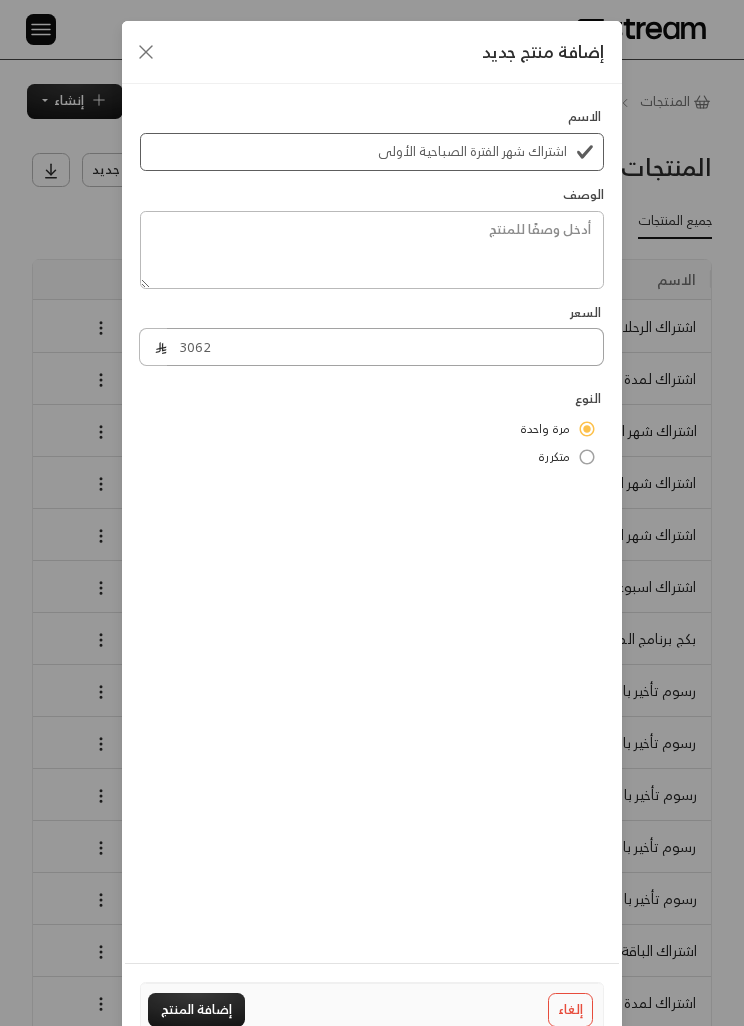 type on "3062" 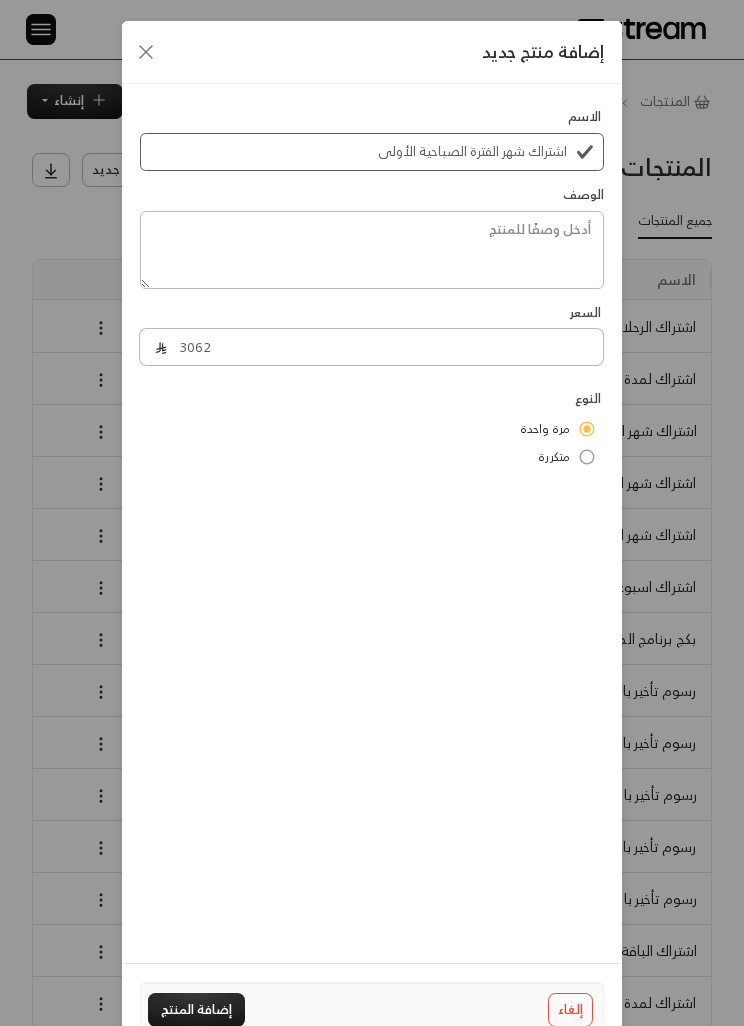 click on "الاسم اشتراك شهر الفترة الصباحية الأولى الوصف السعر 3062 النوع مرة واحدة متكررة" at bounding box center [372, 516] 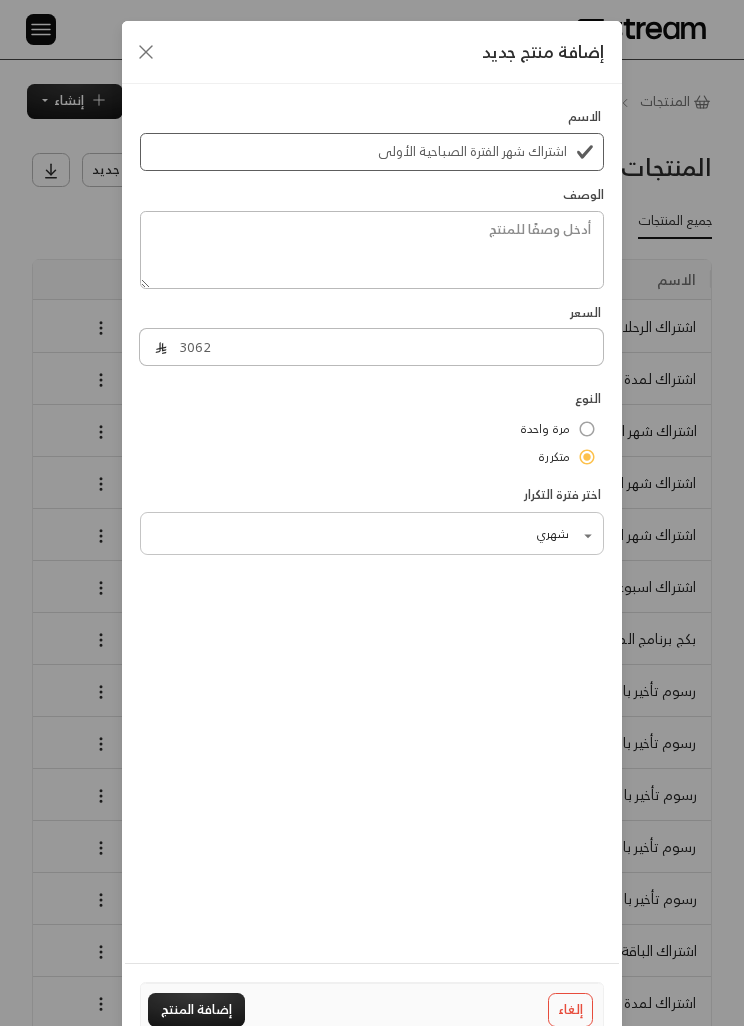 click on "الرئيسية لوحة المعلومات الفواتير الاشتراكات روابط الدفع العملاء التسويات كتالوج المنتجات الكوبونات الإعدادات   مركز احتواء لضيافة الأطفال .     aihtiwa.1991@hotmail....   الرئيسية لوحة المعلومات الفواتير الاشتراكات روابط الدفع العملاء التسويات كتالوج المنتجات الكوبونات الإعدادات   مركز احتواء لضيافة الأطفال .     aihtiwa.1991@hotmail....   المنتجات جميع المنتجات إنشاء   فوري إنشاء فاتورة مرة واحدة بسهولة للمعاملات السريعة. اشتراك أتمتة الفواتير المتكررة للفواتير المستمرة. رابط الدفع أنشئ رابطًا فريدًا لتحصيل المدفوعات من عدة عملاء. المنتجات إضافة منتج جديد" at bounding box center [372, 513] 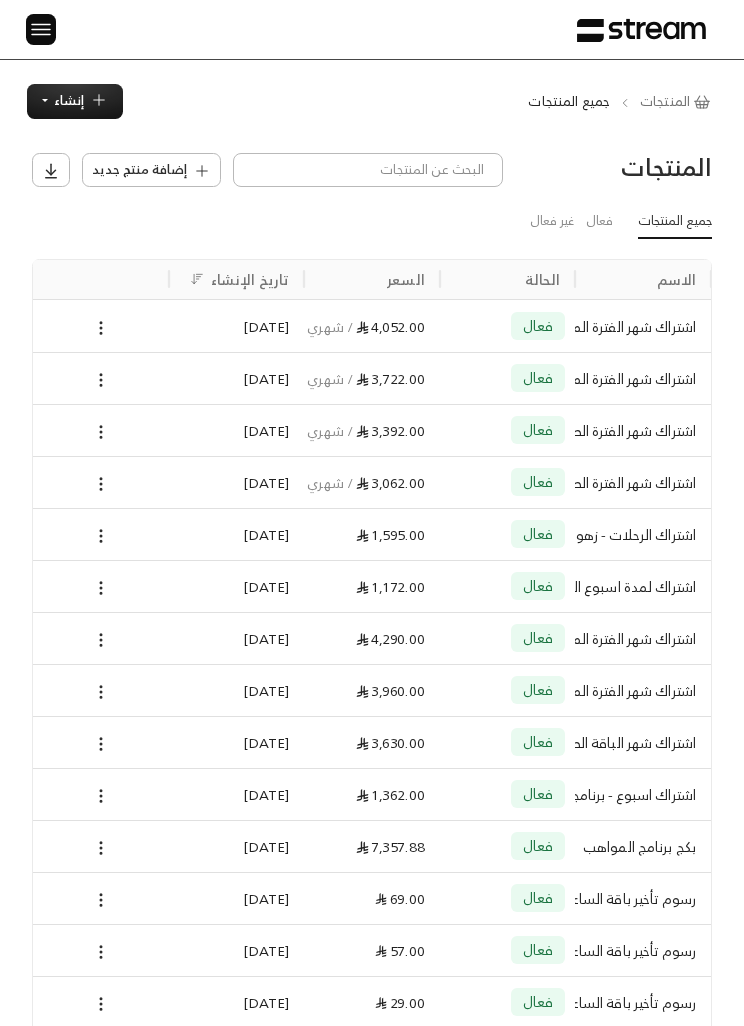 scroll, scrollTop: 0, scrollLeft: 0, axis: both 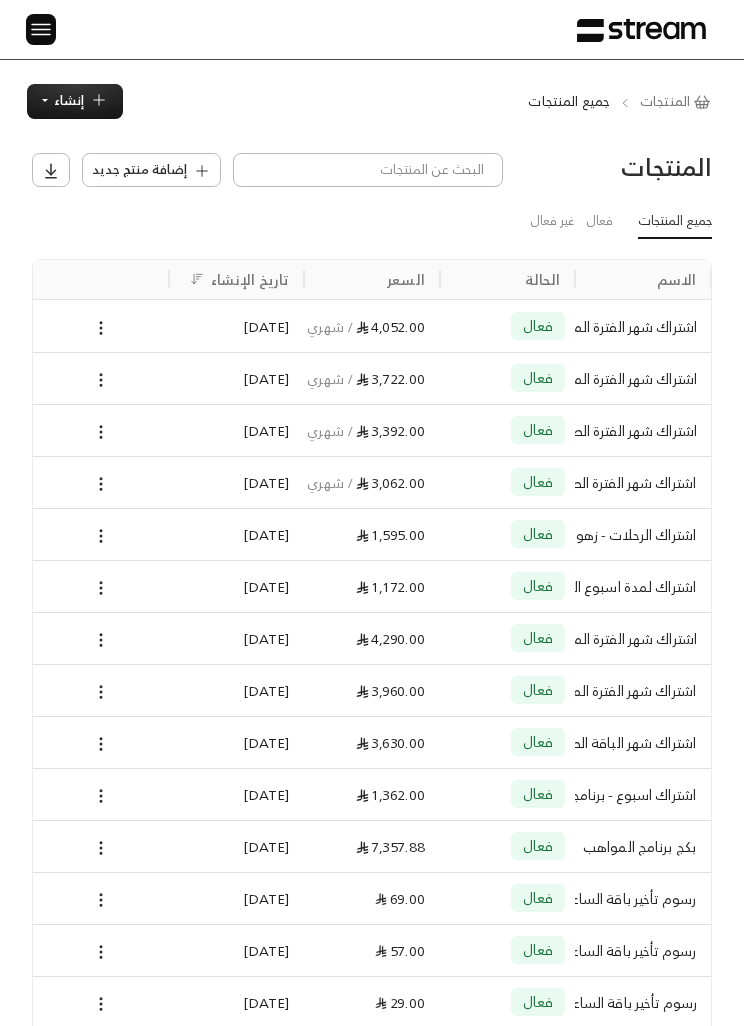 click on "إنشاء" at bounding box center (69, 100) 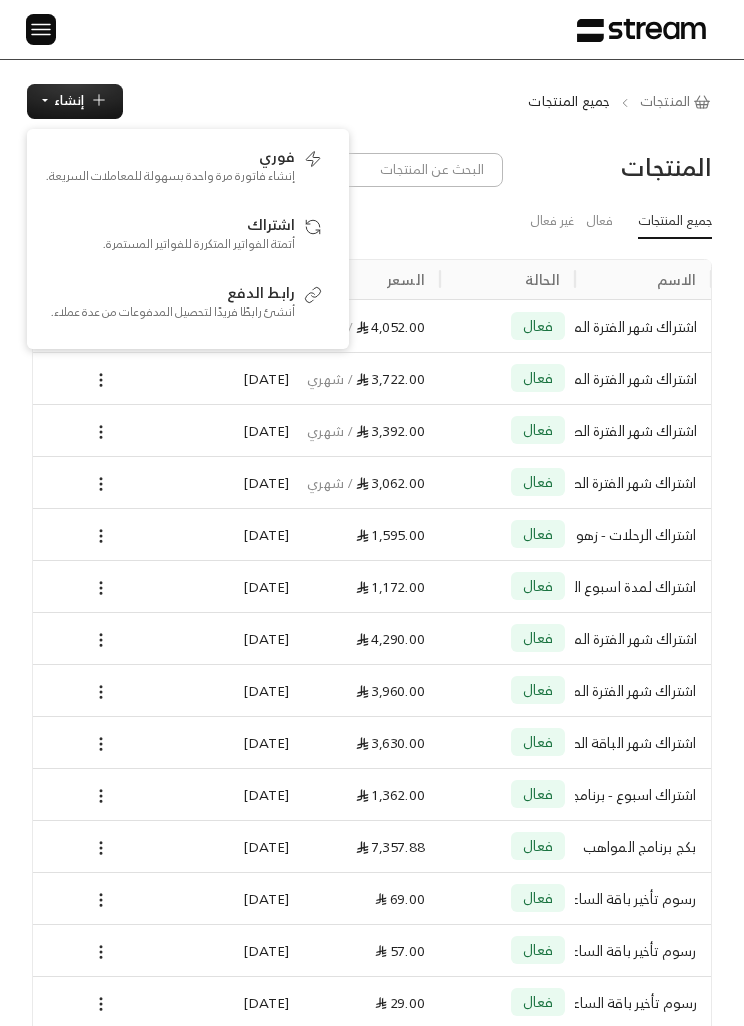 click on "المنتجات جميع المنتجات إنشاء   فوري إنشاء فاتورة مرة واحدة بسهولة للمعاملات السريعة. اشتراك أتمتة الفواتير المتكررة للفواتير المستمرة. رابط الدفع أنشئ رابطًا فريدًا لتحصيل المدفوعات من عدة عملاء." at bounding box center [372, 101] 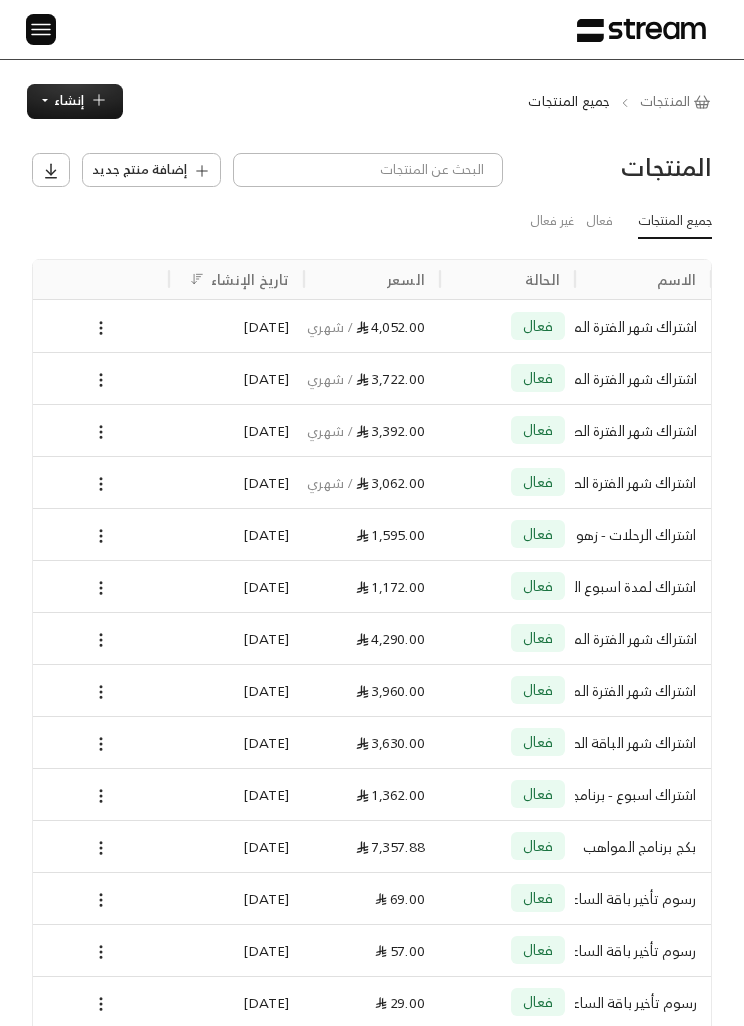click on "إضافة منتج جديد" at bounding box center [139, 170] 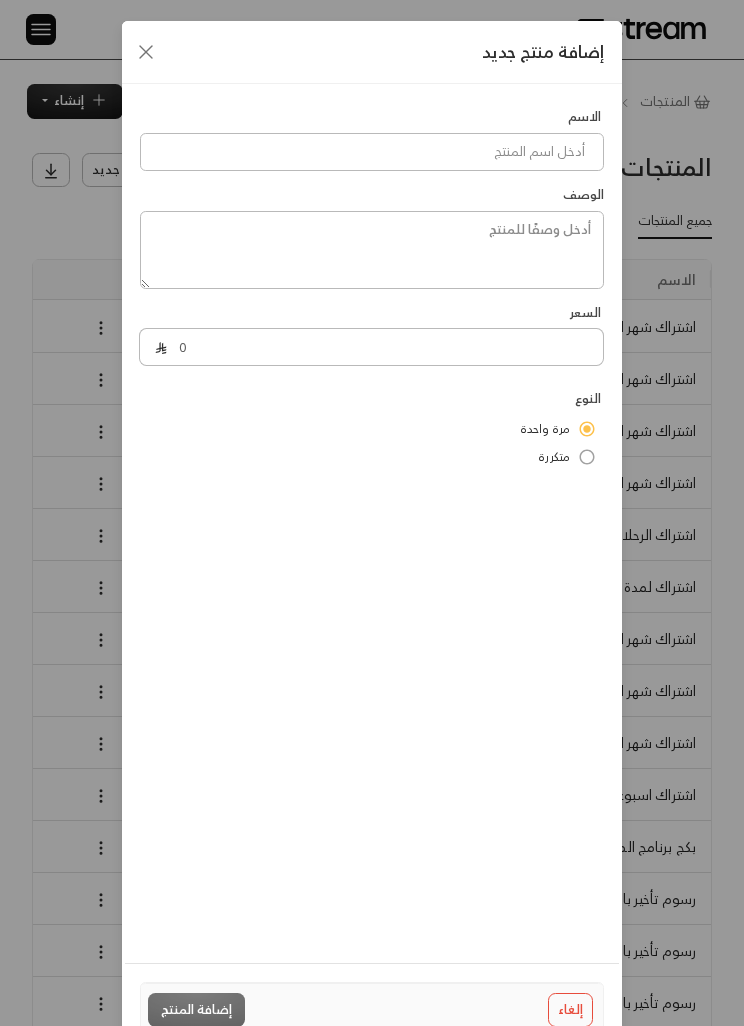 scroll, scrollTop: 0, scrollLeft: -1, axis: horizontal 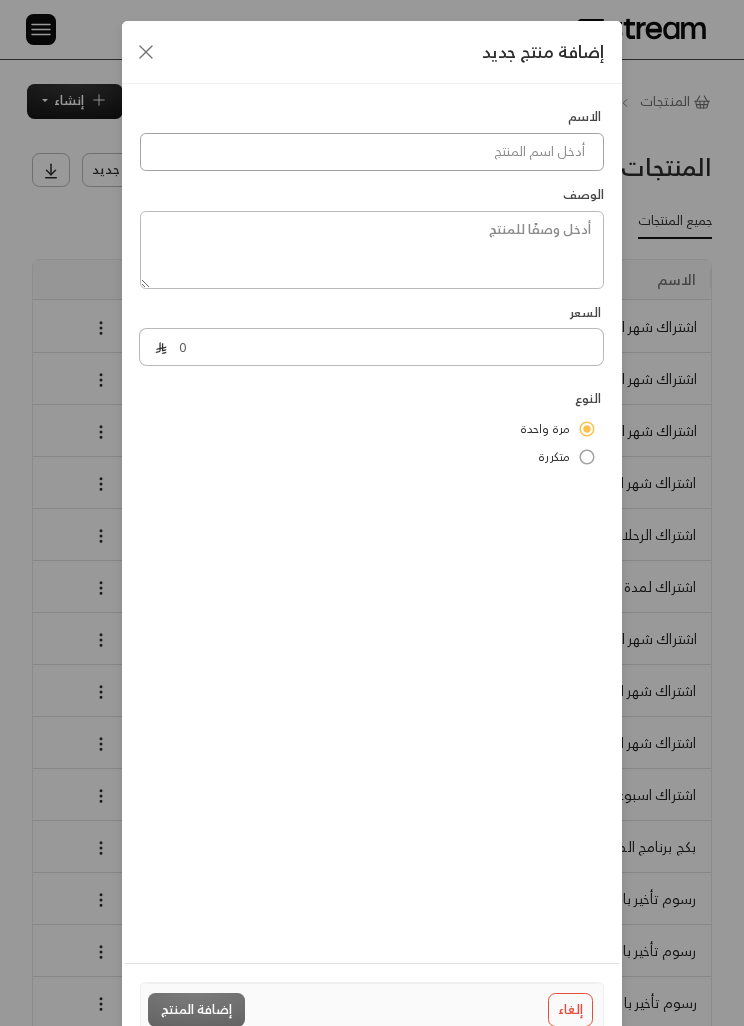 click at bounding box center (372, 152) 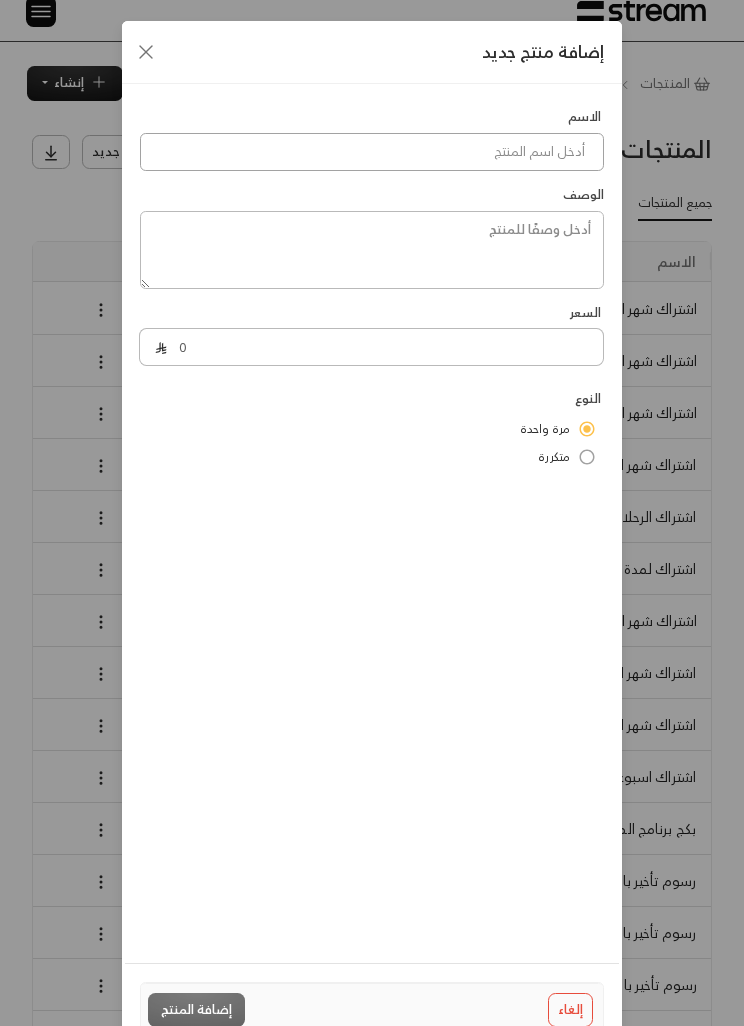 click at bounding box center (372, 152) 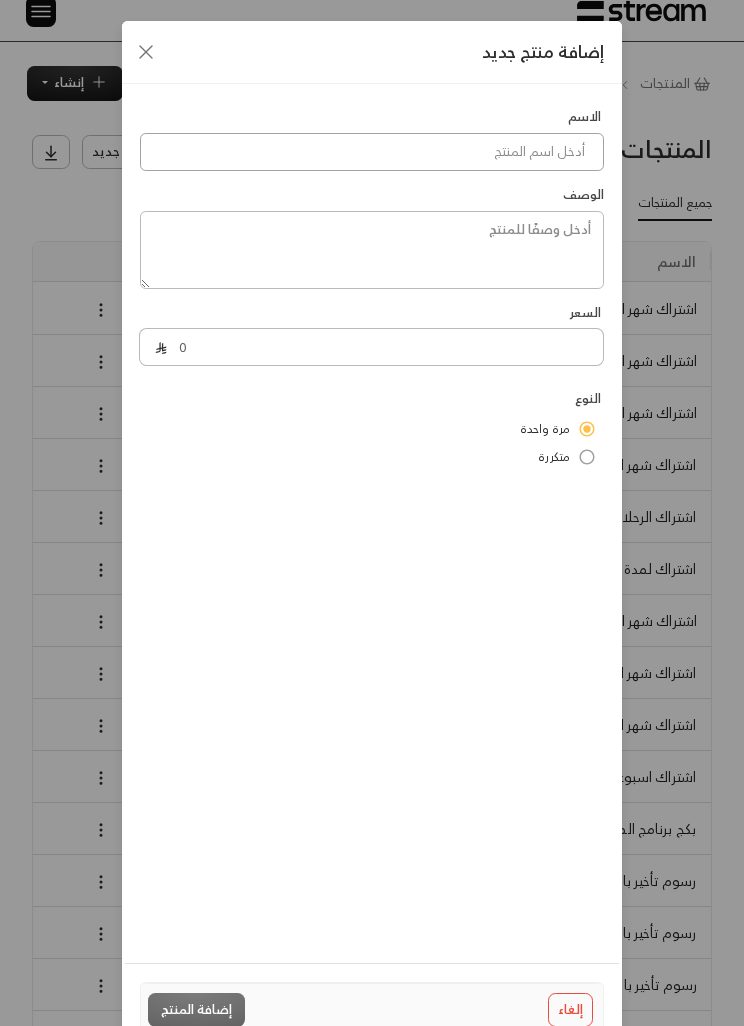 paste on "*  اشتراك شهر الفترة المسائية الاولى" 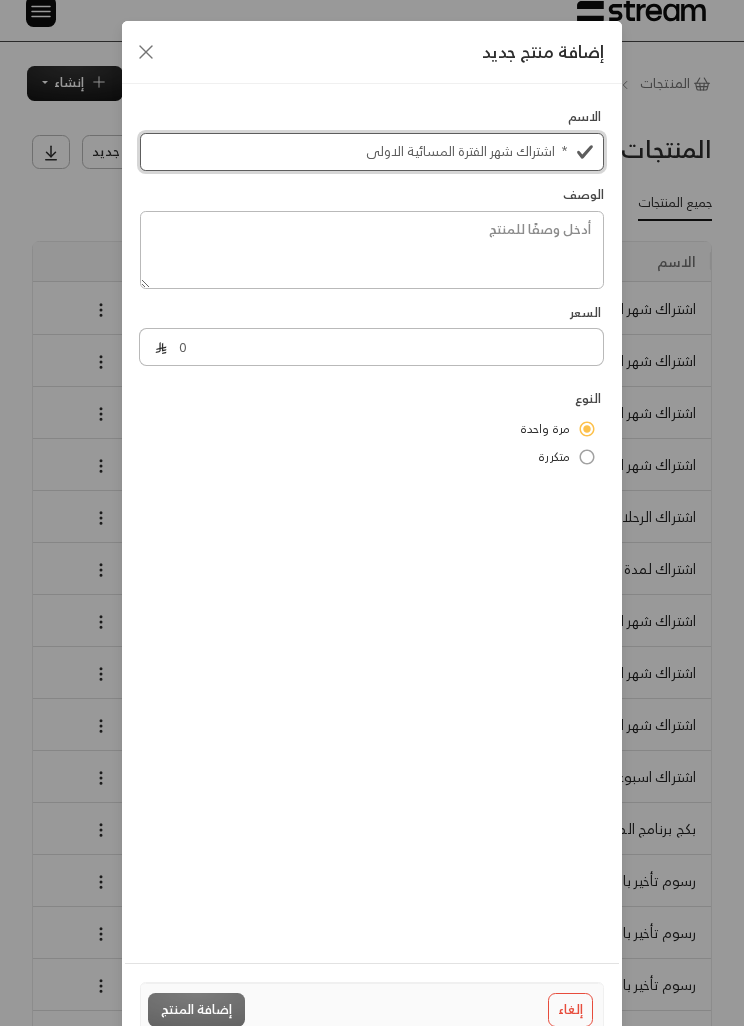 scroll, scrollTop: 0, scrollLeft: 0, axis: both 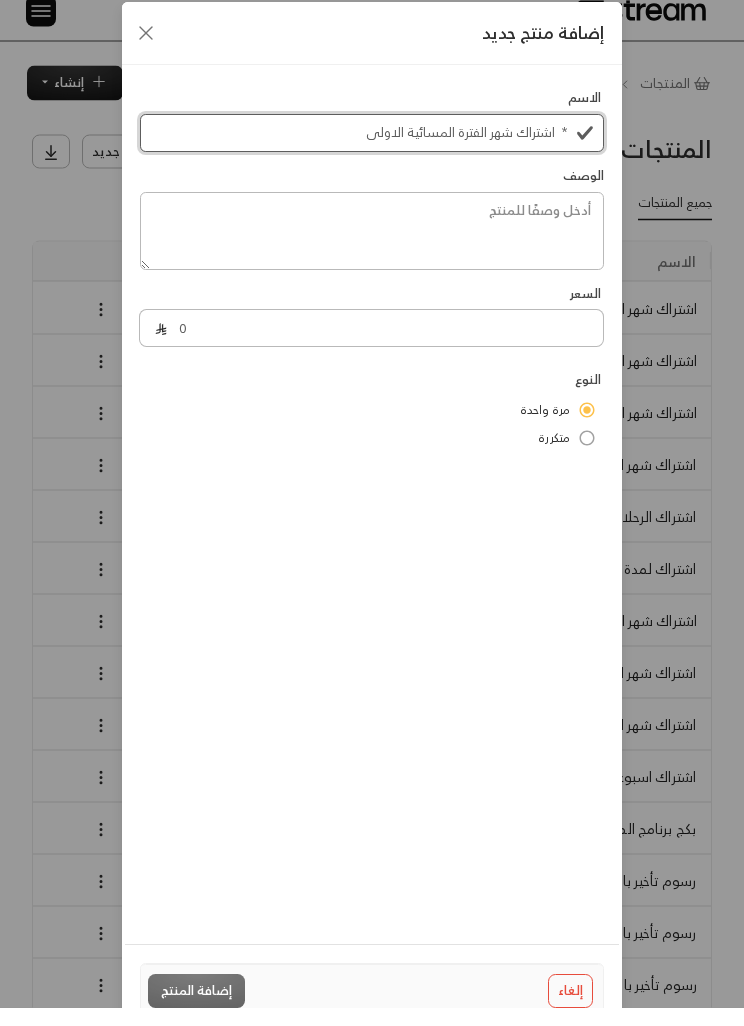 click on "*  اشتراك شهر الفترة المسائية الاولى" at bounding box center [372, 152] 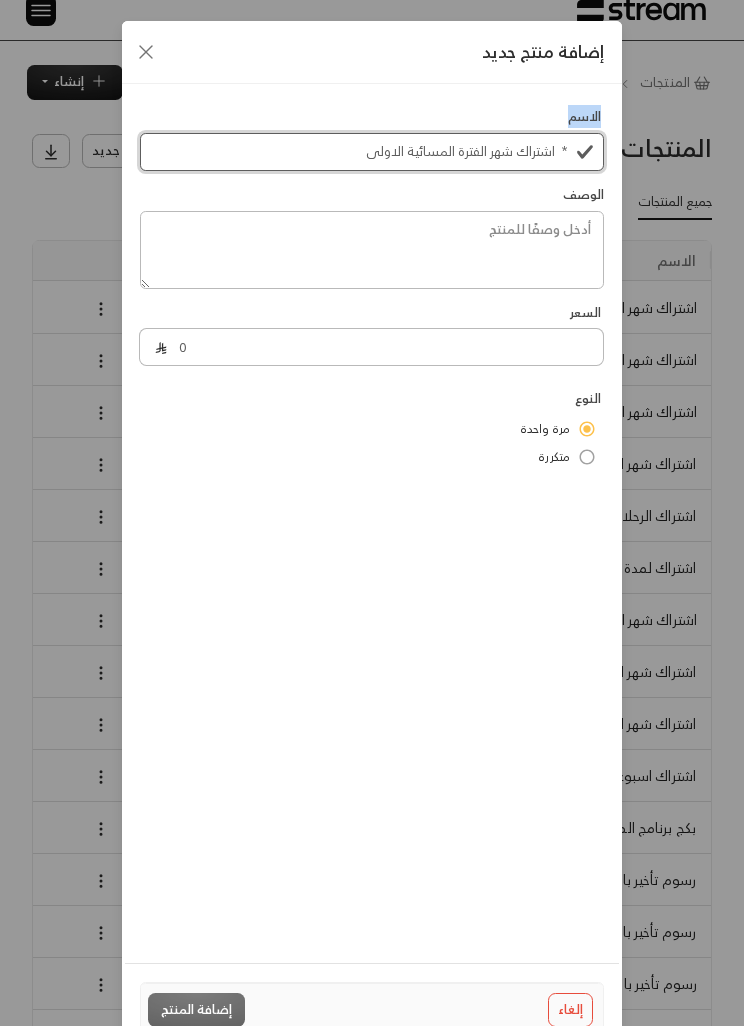 click on "*  اشتراك شهر الفترة المسائية الاولى" at bounding box center (372, 152) 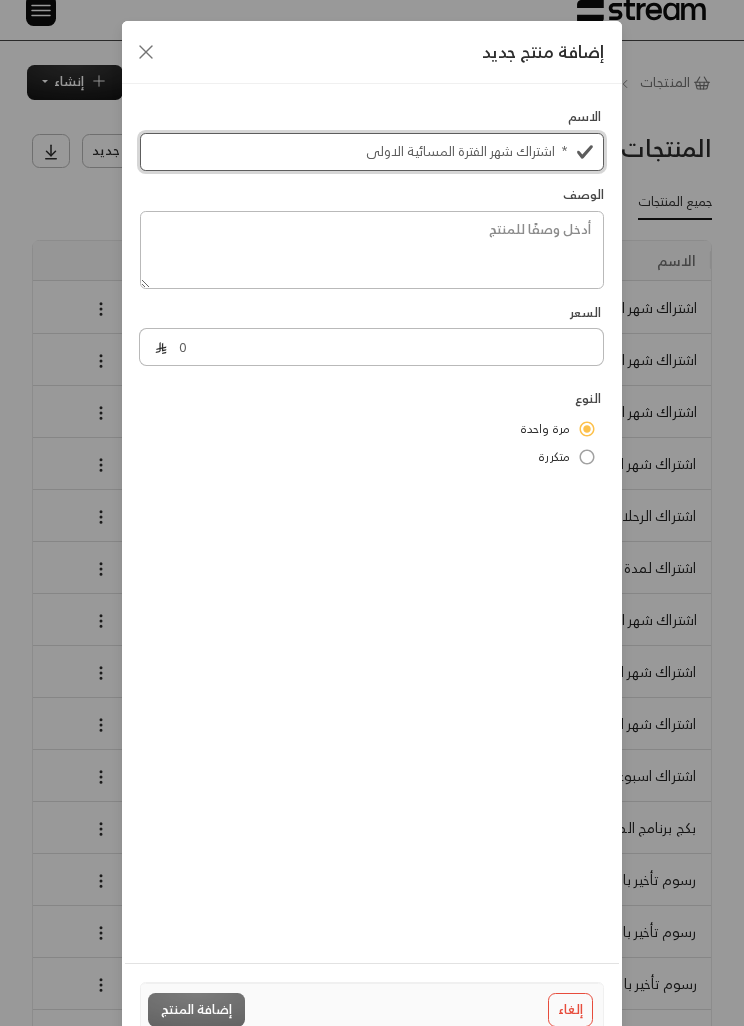 click on "*  اشتراك شهر الفترة المسائية الاولى" at bounding box center (372, 152) 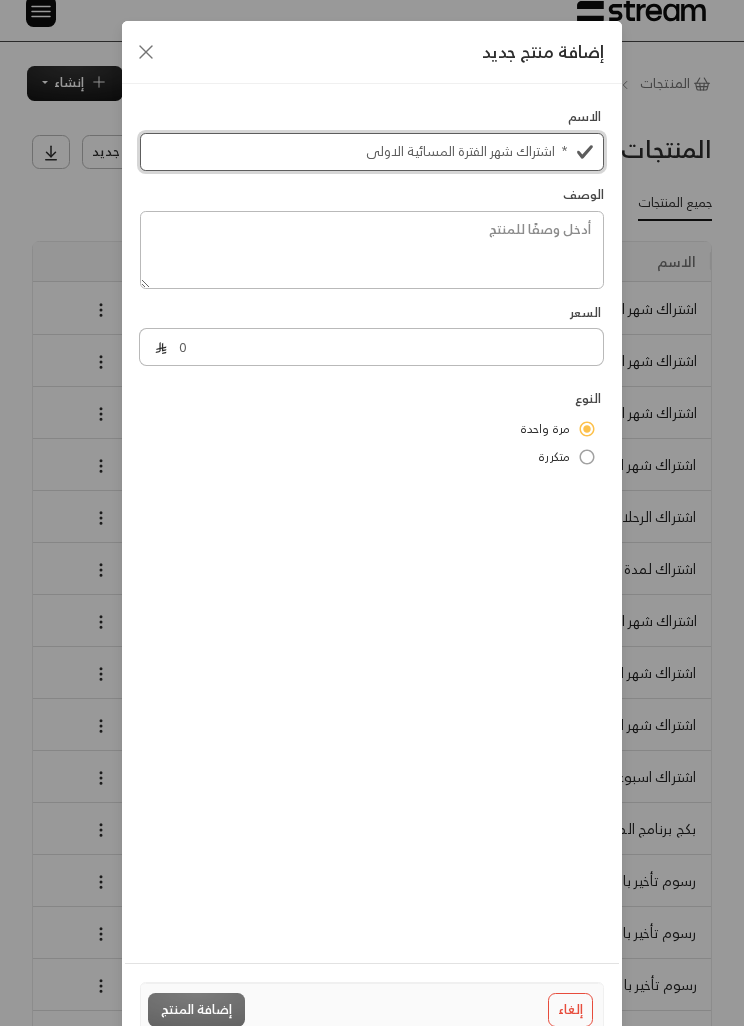 click on "*  اشتراك شهر الفترة المسائية الاولى" at bounding box center [372, 152] 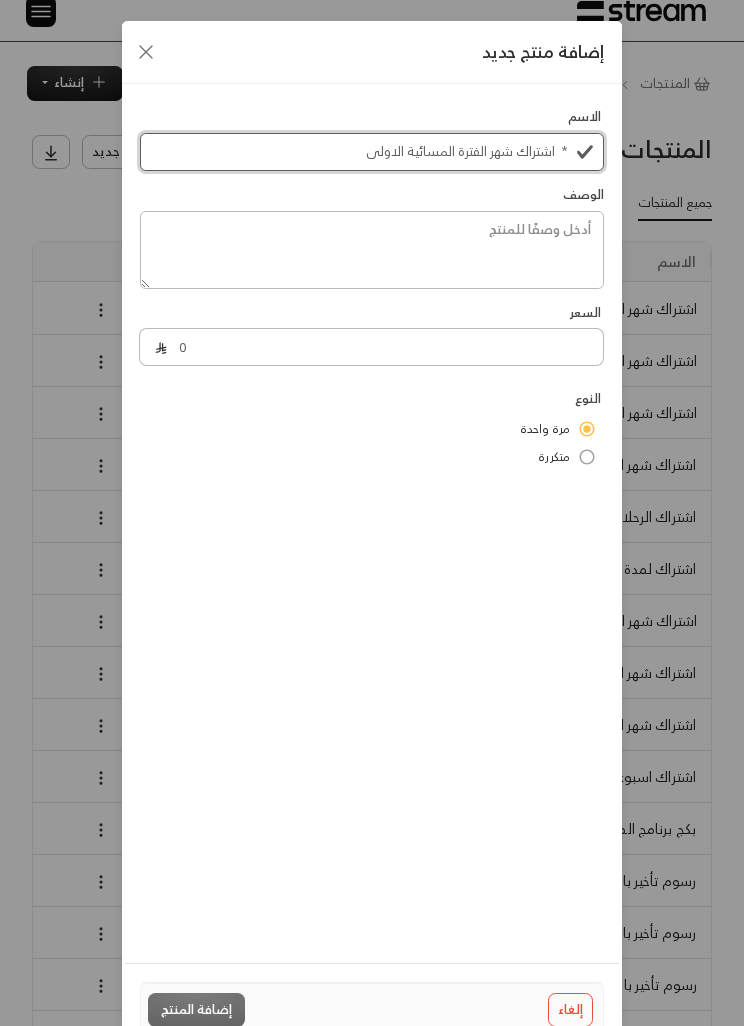 click on "*  اشتراك شهر الفترة المسائية الاولى" at bounding box center (372, 152) 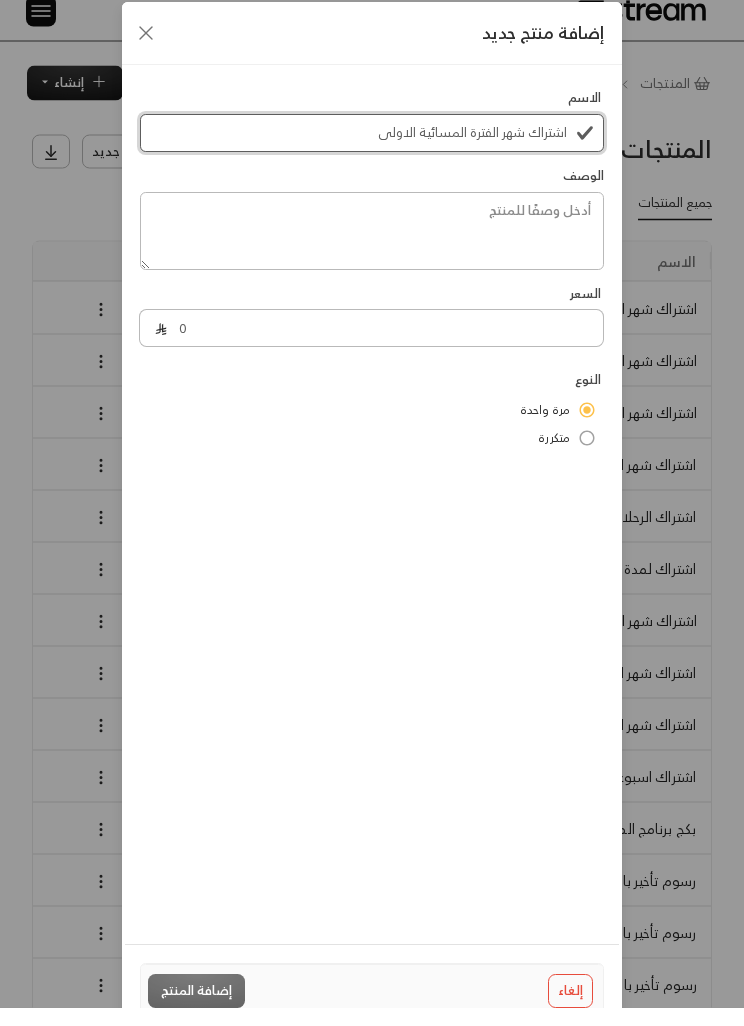 click on "اشتراك شهر الفترة المسائية الاولى" at bounding box center [372, 152] 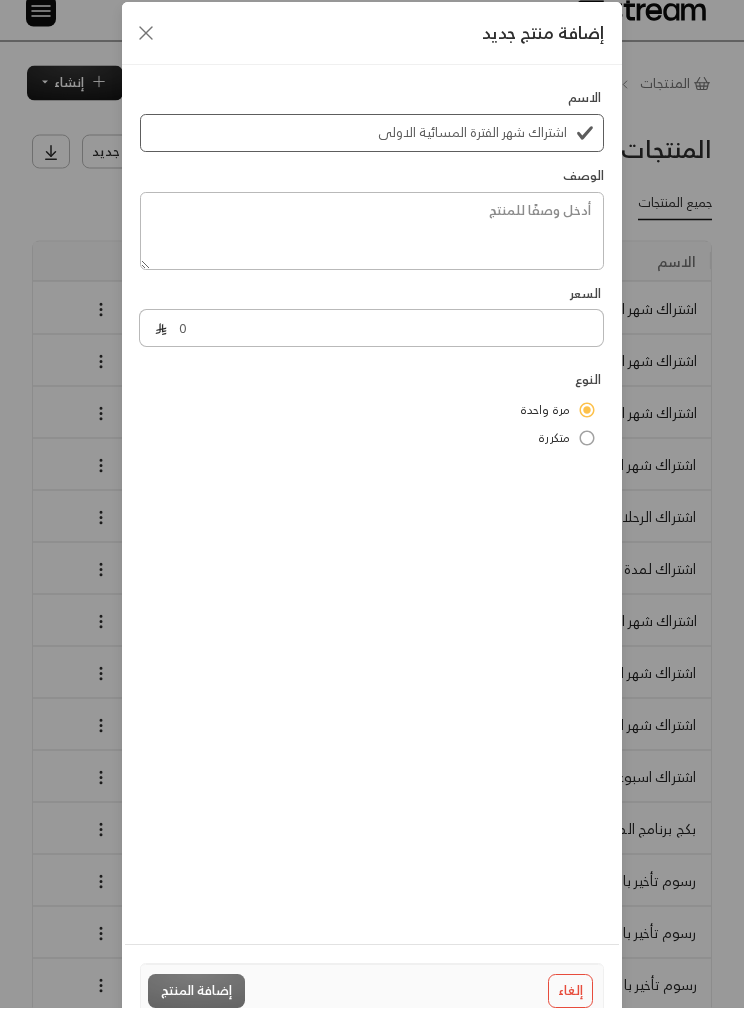 click on "الاسم اشتراك شهر الفترة المسائية الاولى الوصف السعر 0 النوع مرة واحدة متكررة" at bounding box center (372, 289) 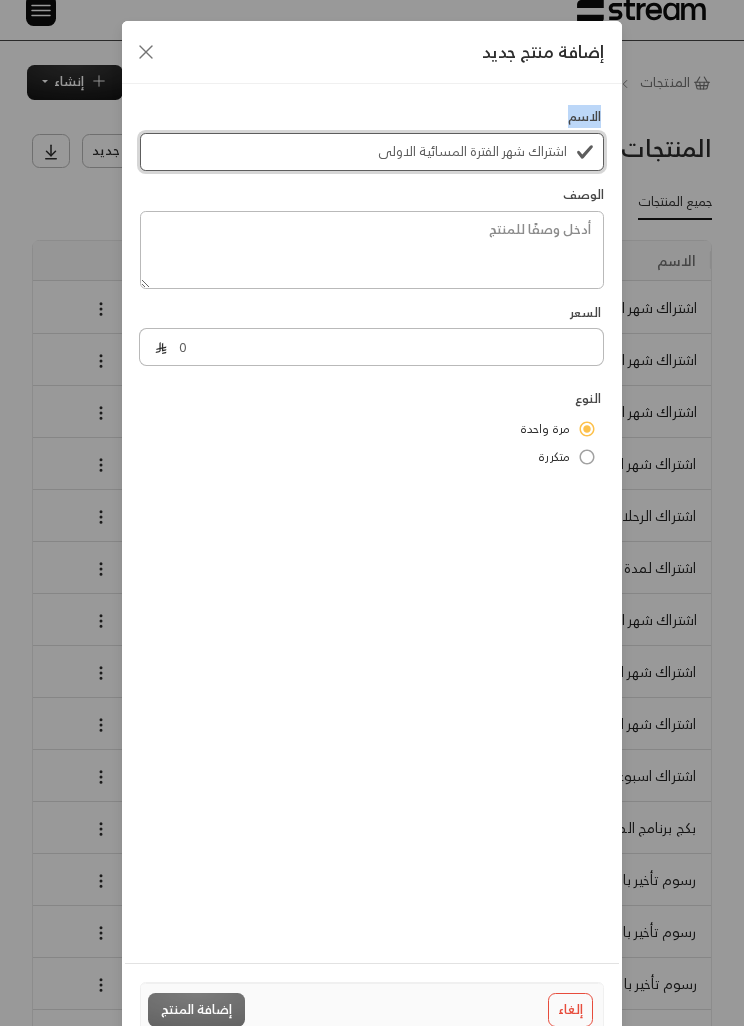 click on "اشتراك شهر الفترة المسائية الاولى" at bounding box center [372, 152] 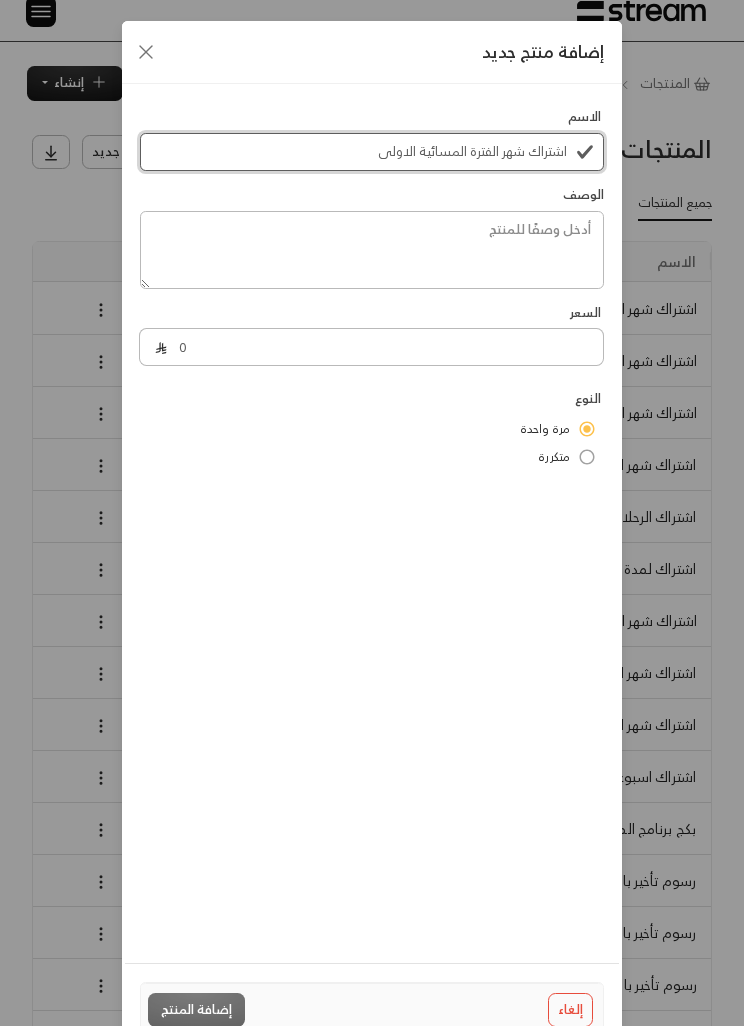click on "اشتراك شهر الفترة المسائية الاولى" at bounding box center [372, 152] 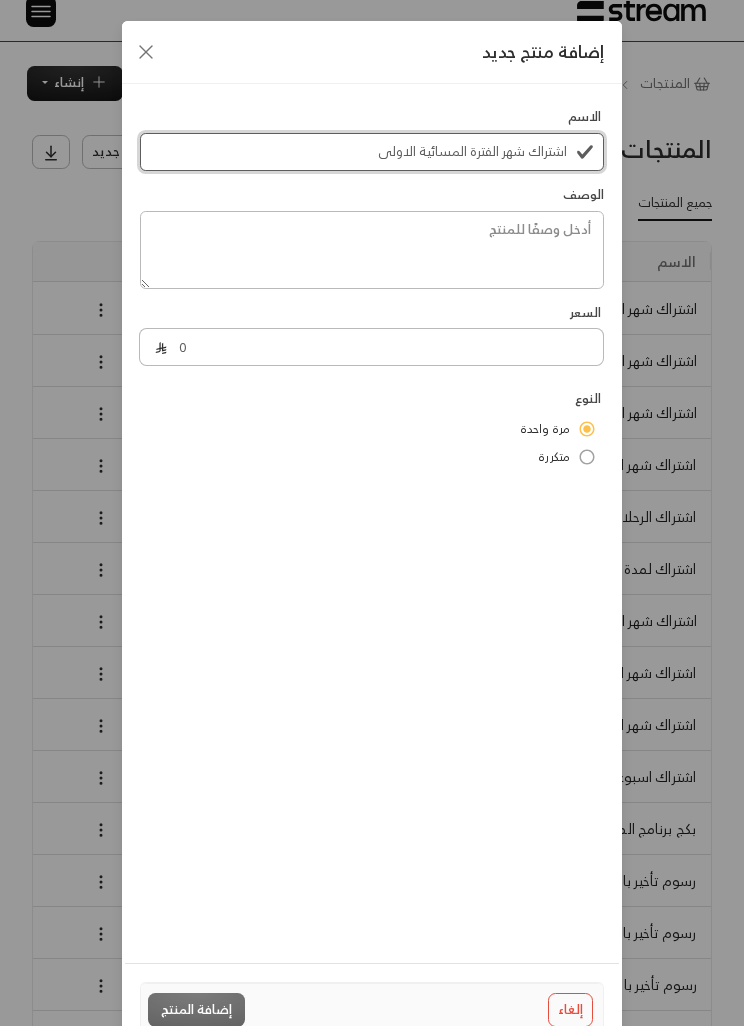 click on "اشتراك شهر الفترة المسائية الاولى" at bounding box center [372, 152] 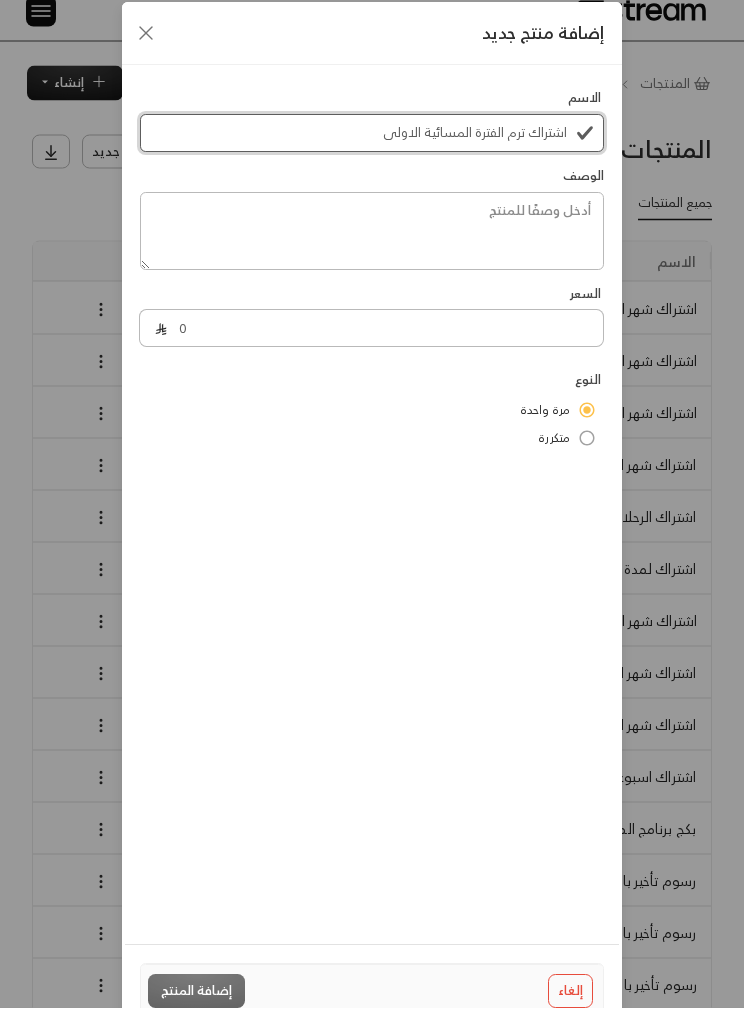 click on "اشتراك ترم الفترة المسائية الاولى" at bounding box center [372, 152] 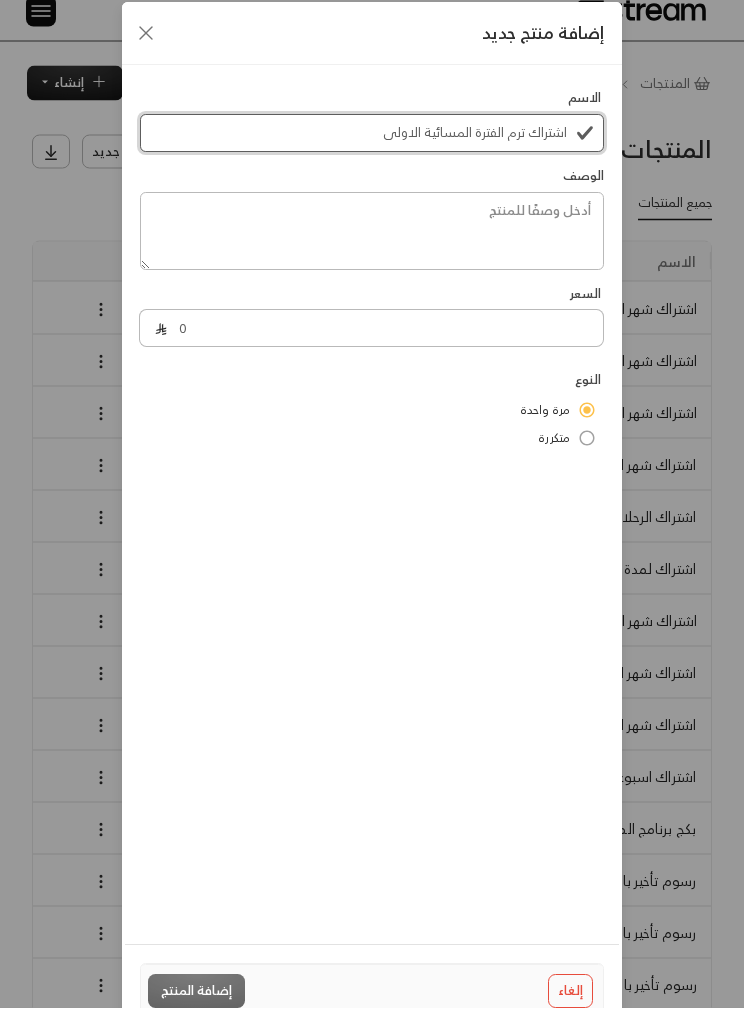 click on "اشتراك ترم الفترة المسائية الاولى" at bounding box center (372, 152) 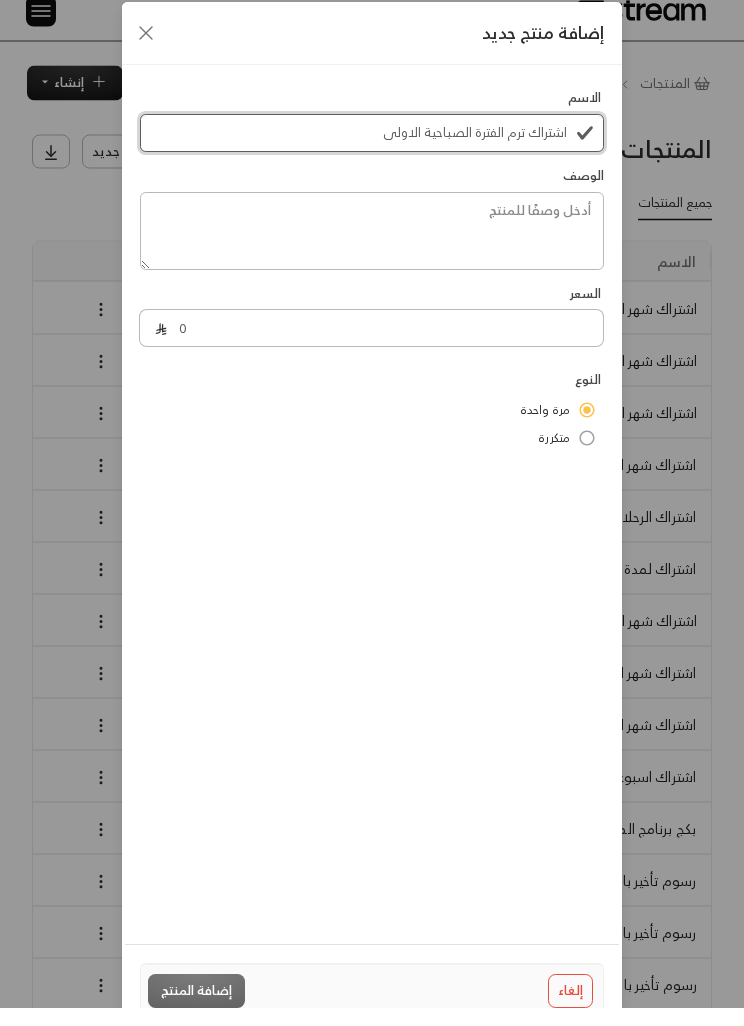 type on "اشتراك ترم الفترة الصباحية الاولى" 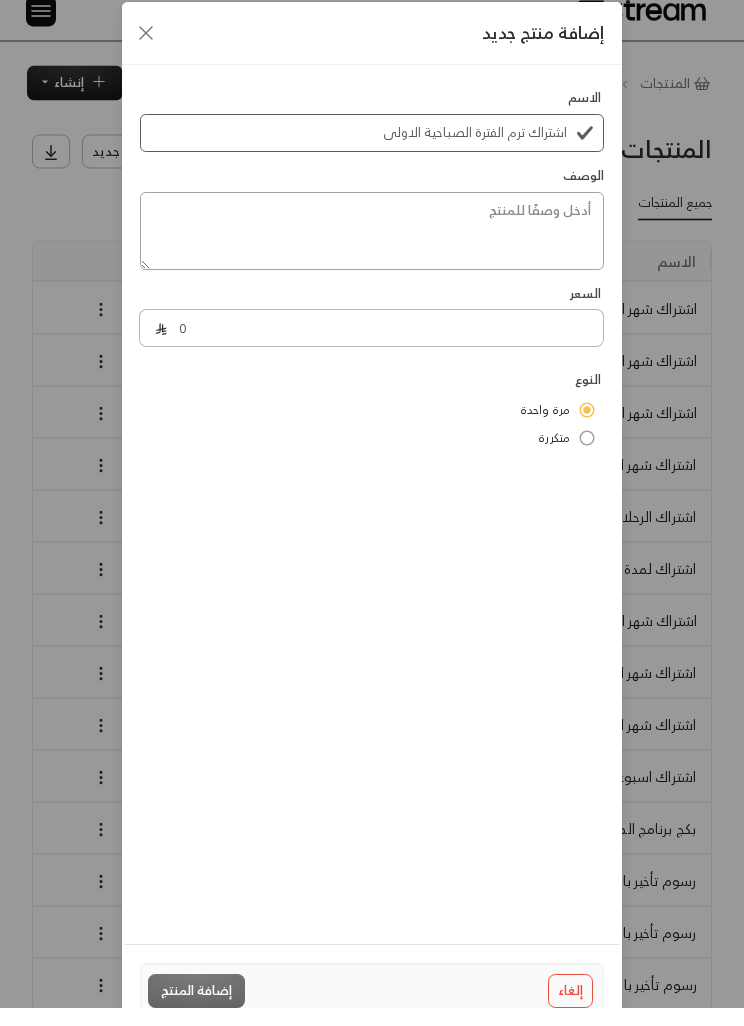 click at bounding box center [372, 250] 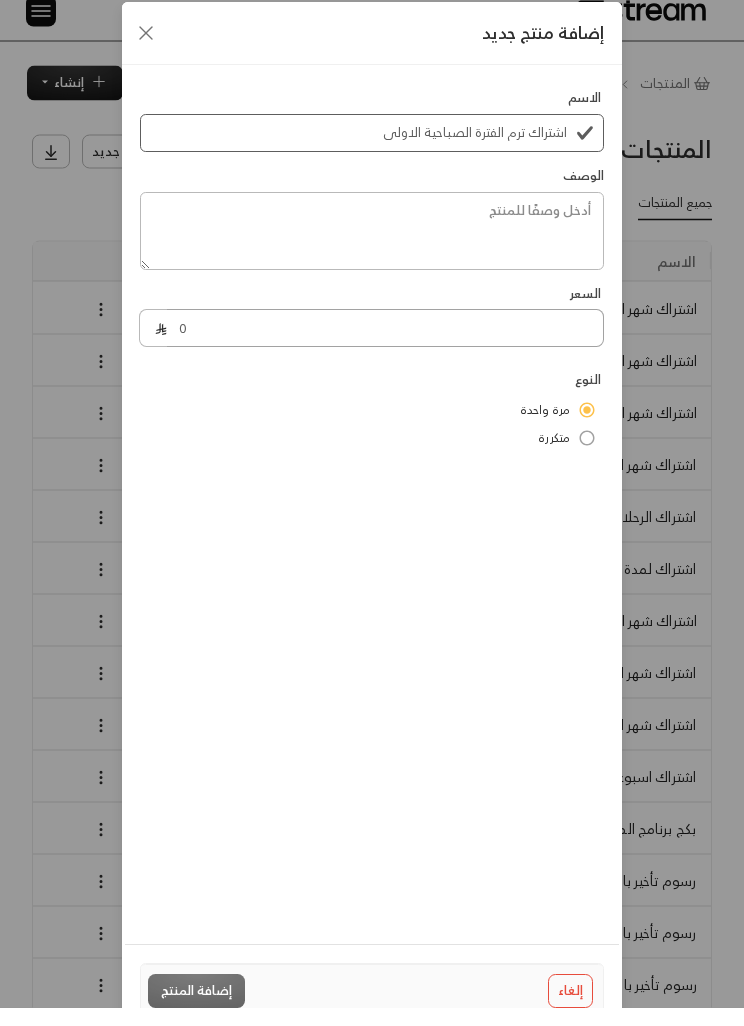click on "0" at bounding box center [385, 347] 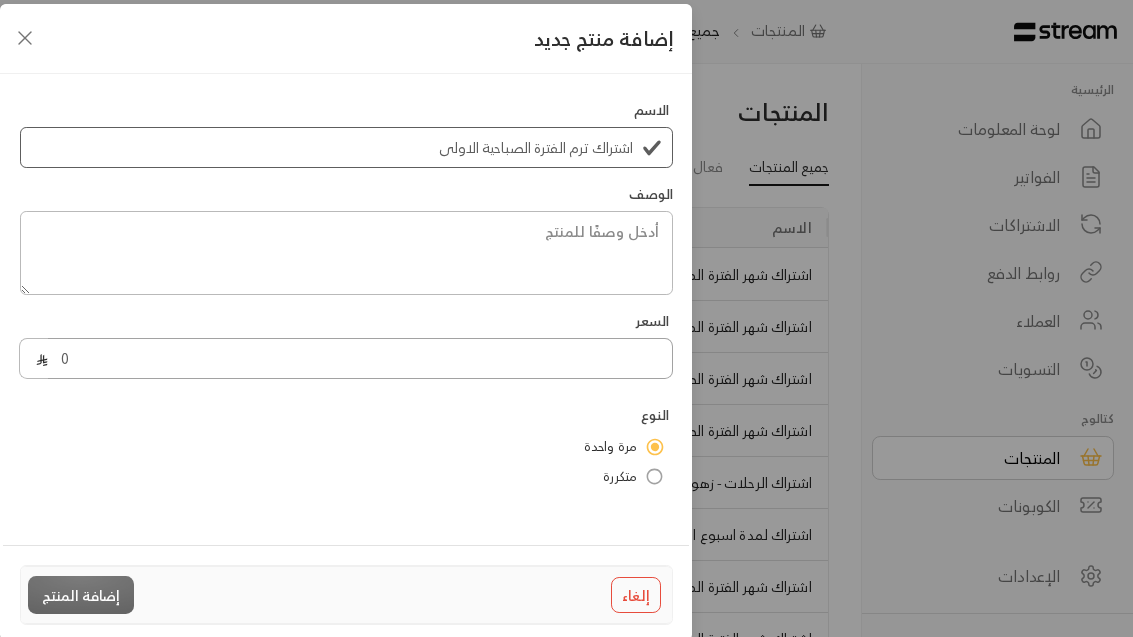 click on "0" at bounding box center [360, 358] 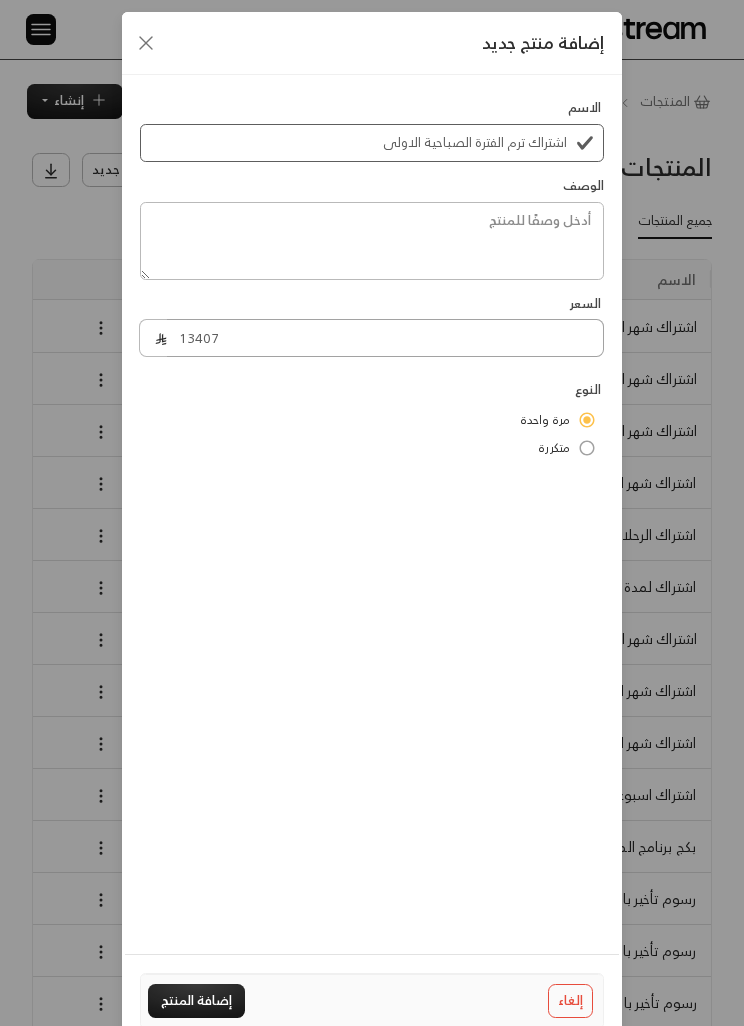 type on "13407" 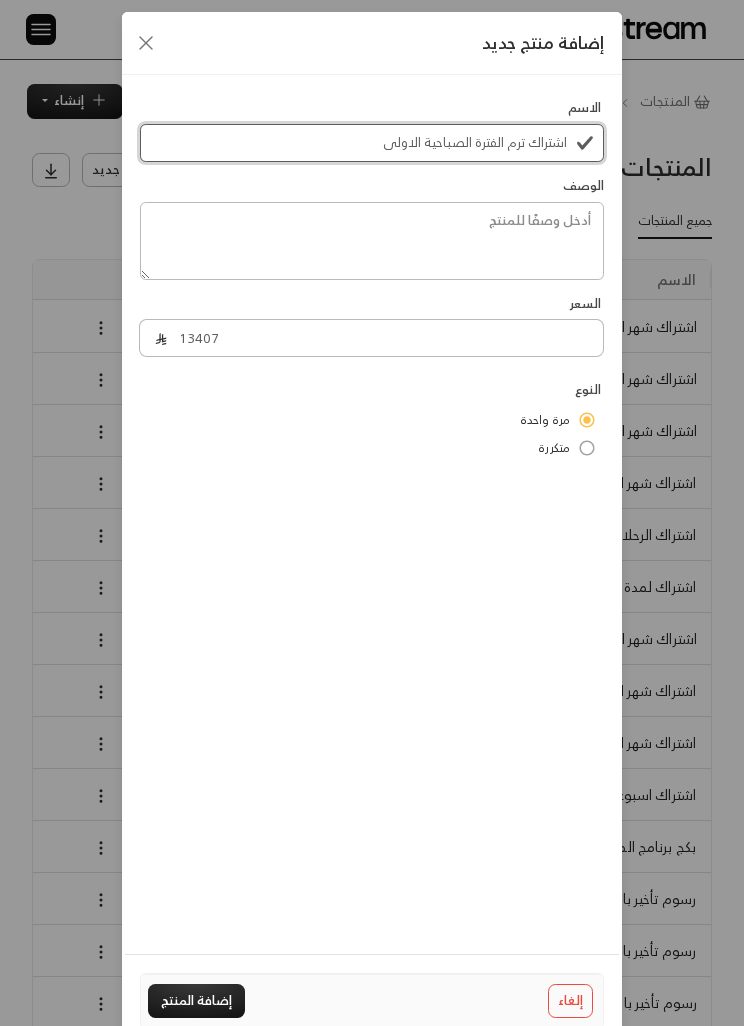 click on "اشتراك ترم الفترة الصباحية الاولى" at bounding box center [372, 143] 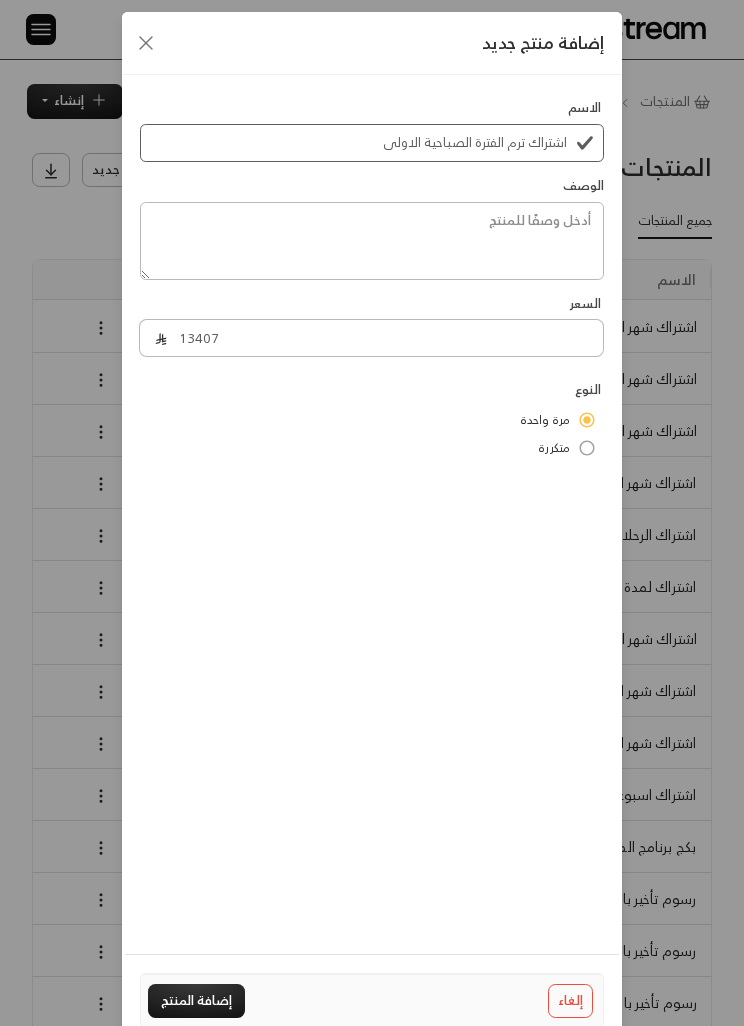 click on "الاسم اشتراك ترم الفترة الصباحية الاولى الوصف السعر 13407 النوع مرة واحدة متكررة" at bounding box center (372, 507) 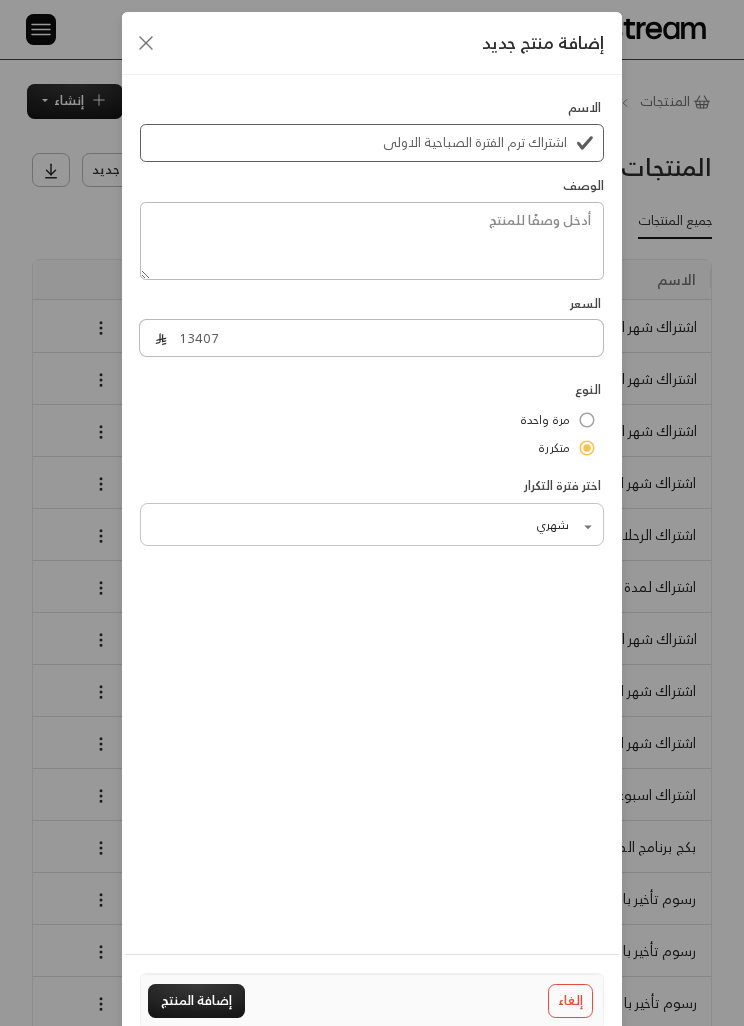 click on "الرئيسية لوحة المعلومات الفواتير الاشتراكات روابط الدفع العملاء التسويات كتالوج المنتجات الكوبونات الإعدادات   مركز احتواء لضيافة الأطفال .     aihtiwa.1991@hotmail....   الرئيسية لوحة المعلومات الفواتير الاشتراكات روابط الدفع العملاء التسويات كتالوج المنتجات الكوبونات الإعدادات   مركز احتواء لضيافة الأطفال .     aihtiwa.1991@hotmail....   المنتجات جميع المنتجات إنشاء   فوري إنشاء فاتورة مرة واحدة بسهولة للمعاملات السريعة. اشتراك أتمتة الفواتير المتكررة للفواتير المستمرة. رابط الدفع أنشئ رابطًا فريدًا لتحصيل المدفوعات من عدة عملاء. المنتجات إضافة منتج جديد" at bounding box center [372, 513] 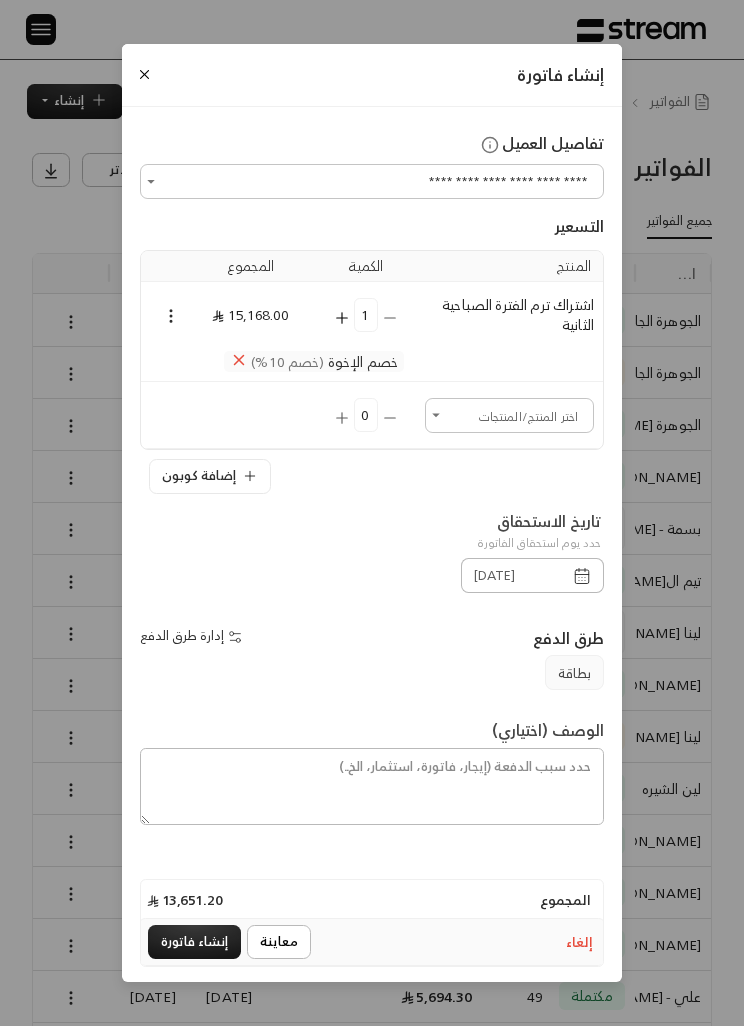 scroll, scrollTop: 91, scrollLeft: 0, axis: vertical 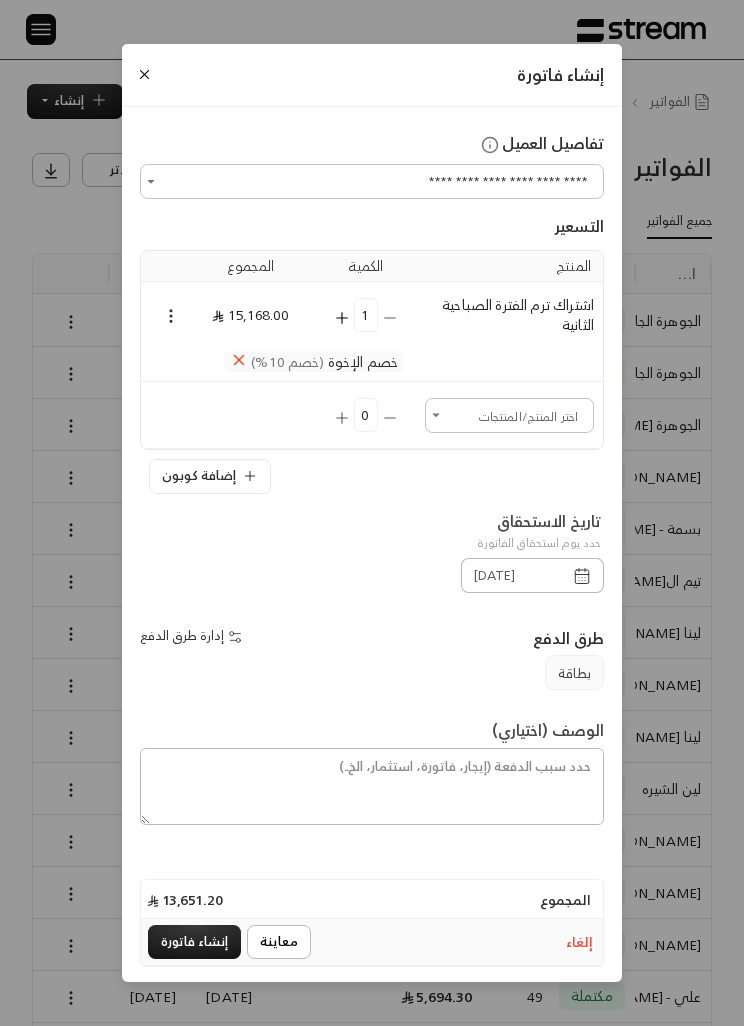 click 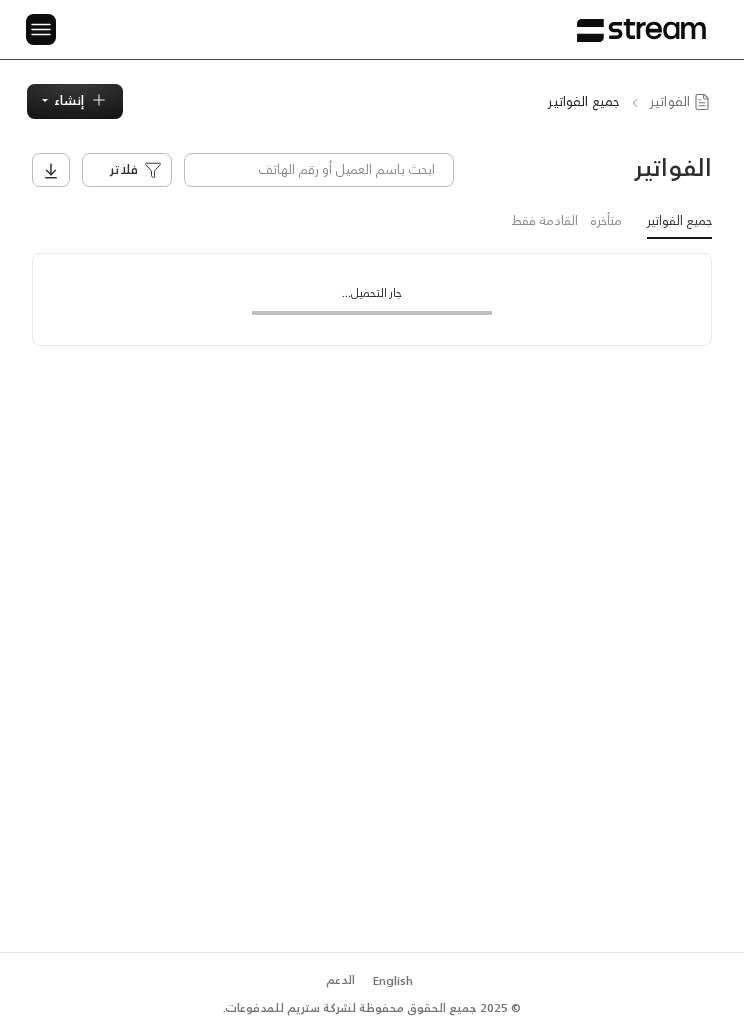scroll, scrollTop: 0, scrollLeft: 0, axis: both 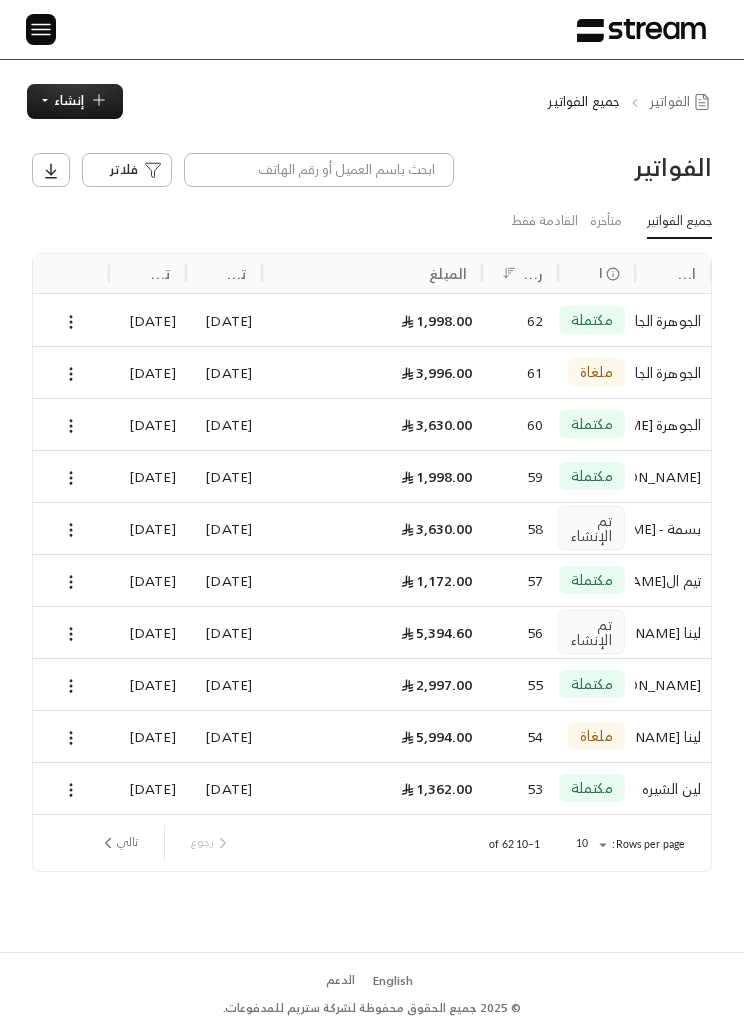 click on "إنشاء" at bounding box center (69, 100) 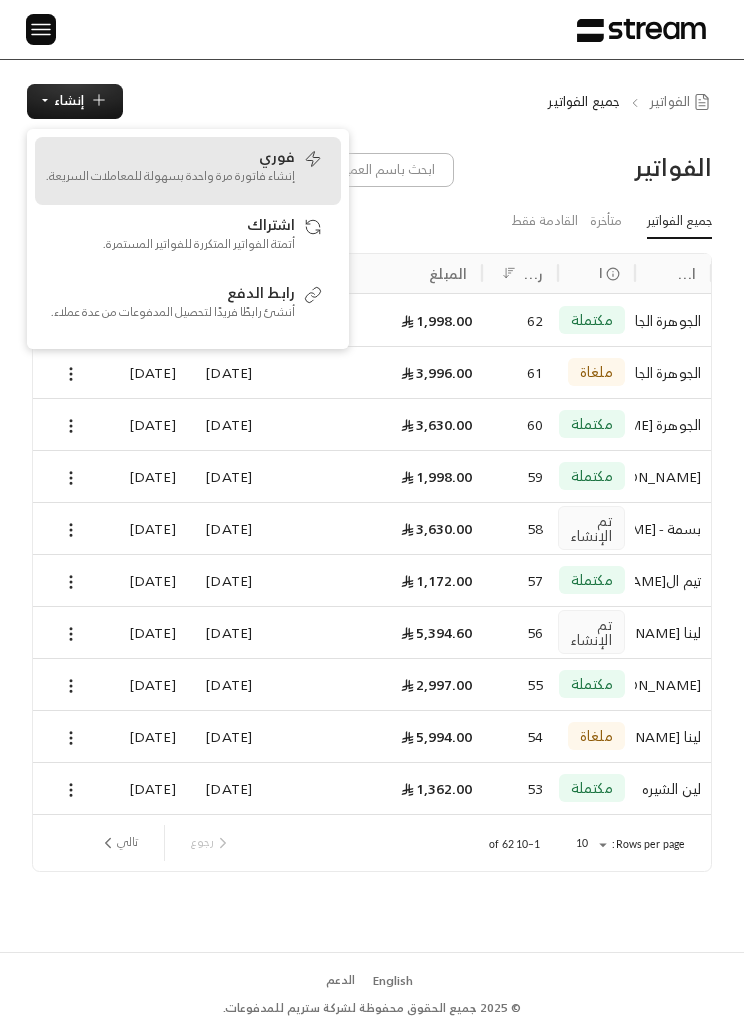click on "إنشاء فاتورة مرة واحدة بسهولة للمعاملات السريعة." at bounding box center [170, 176] 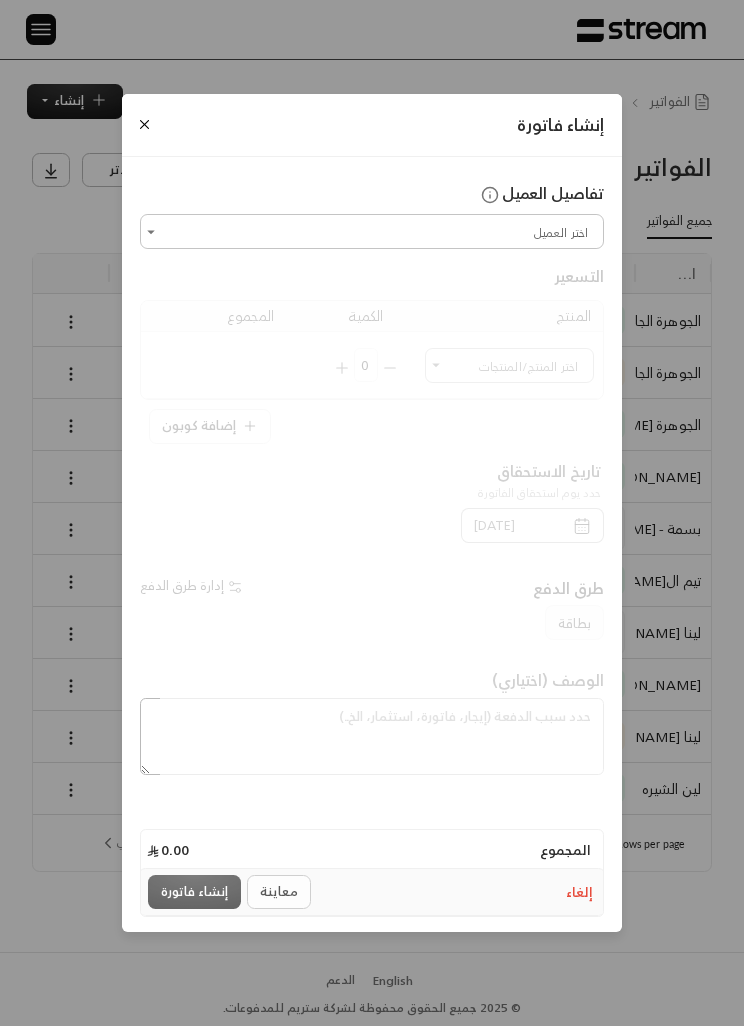 click on "اختر العميل" at bounding box center (372, 231) 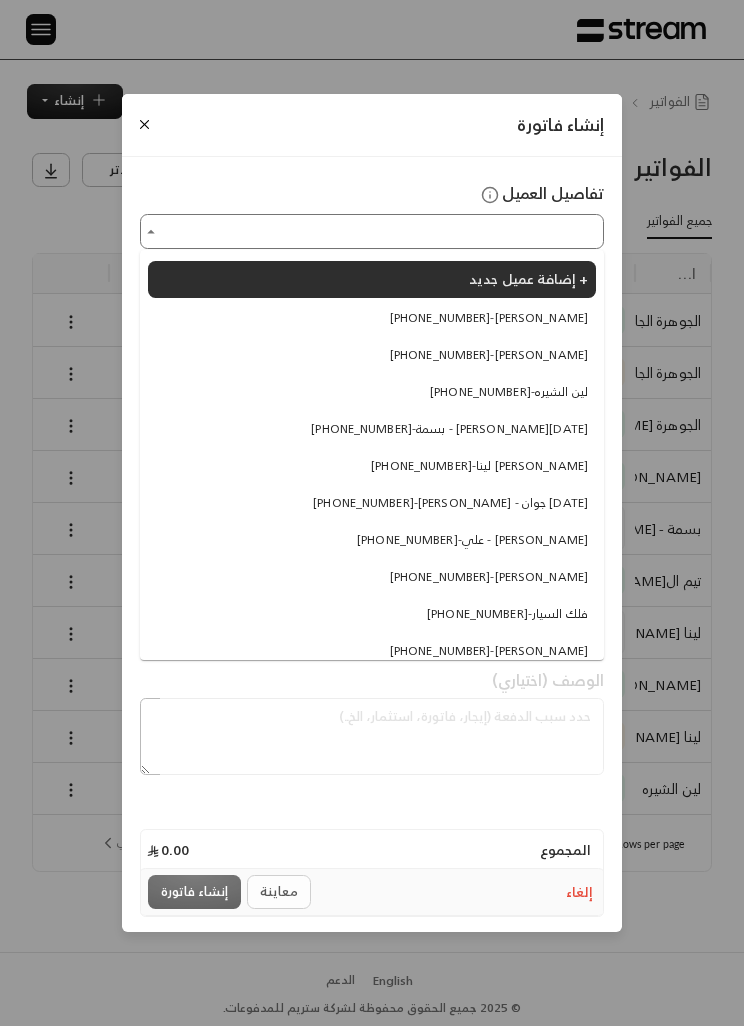 click on "[PHONE_NUMBER]  -  [PERSON_NAME]" at bounding box center [372, 318] 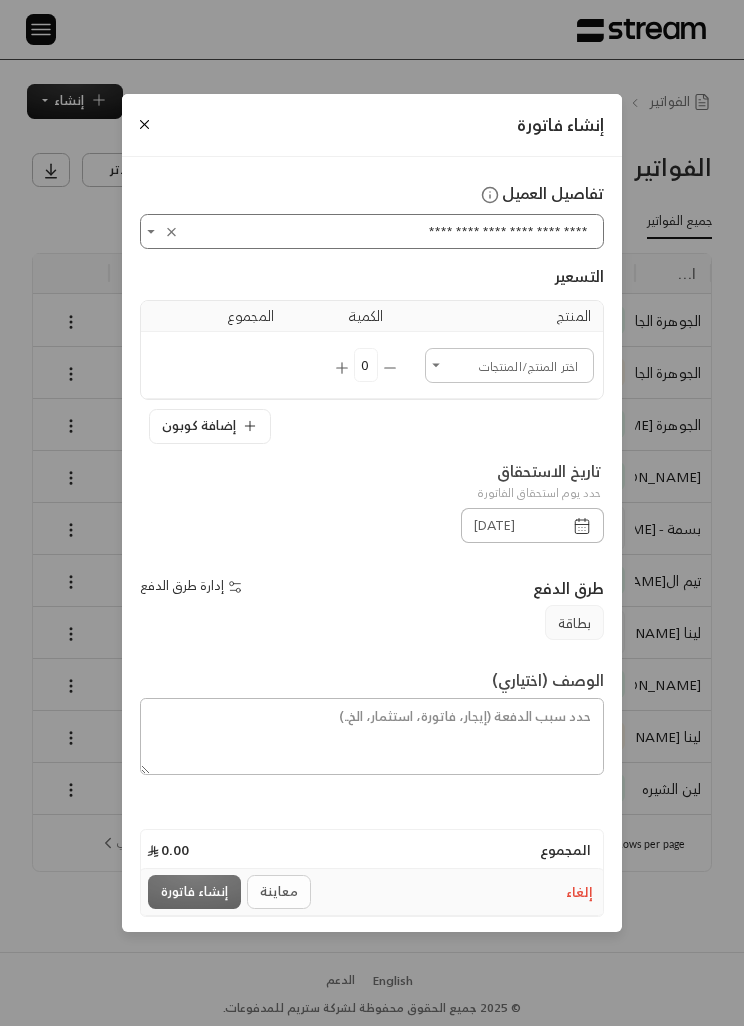click on "0" at bounding box center [366, 365] 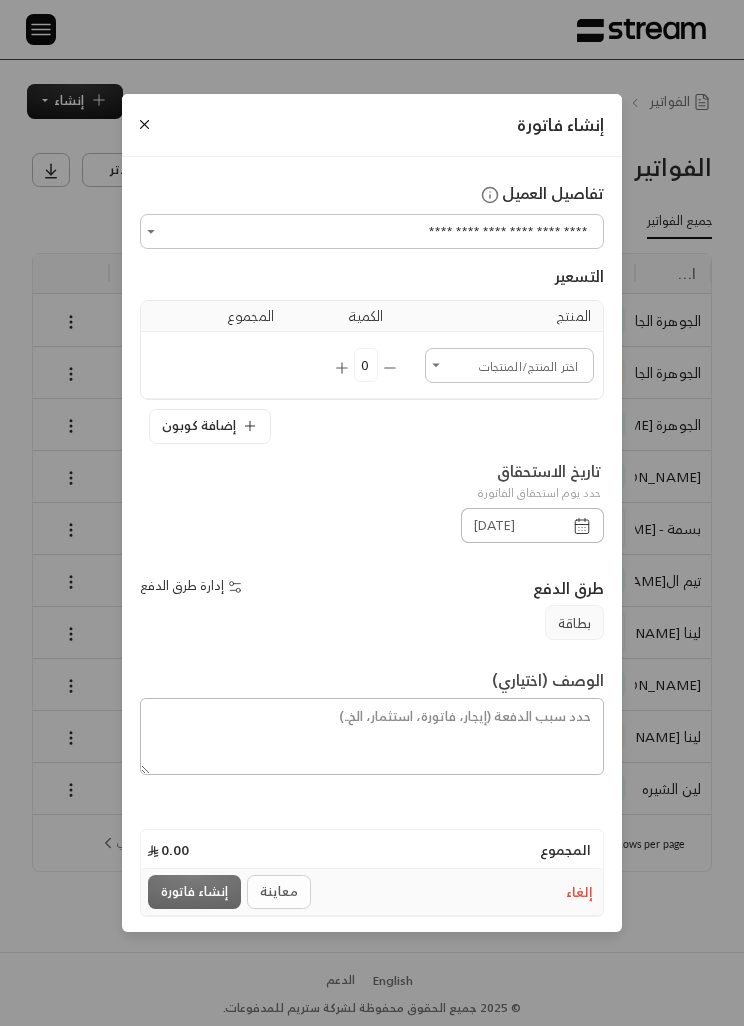 click 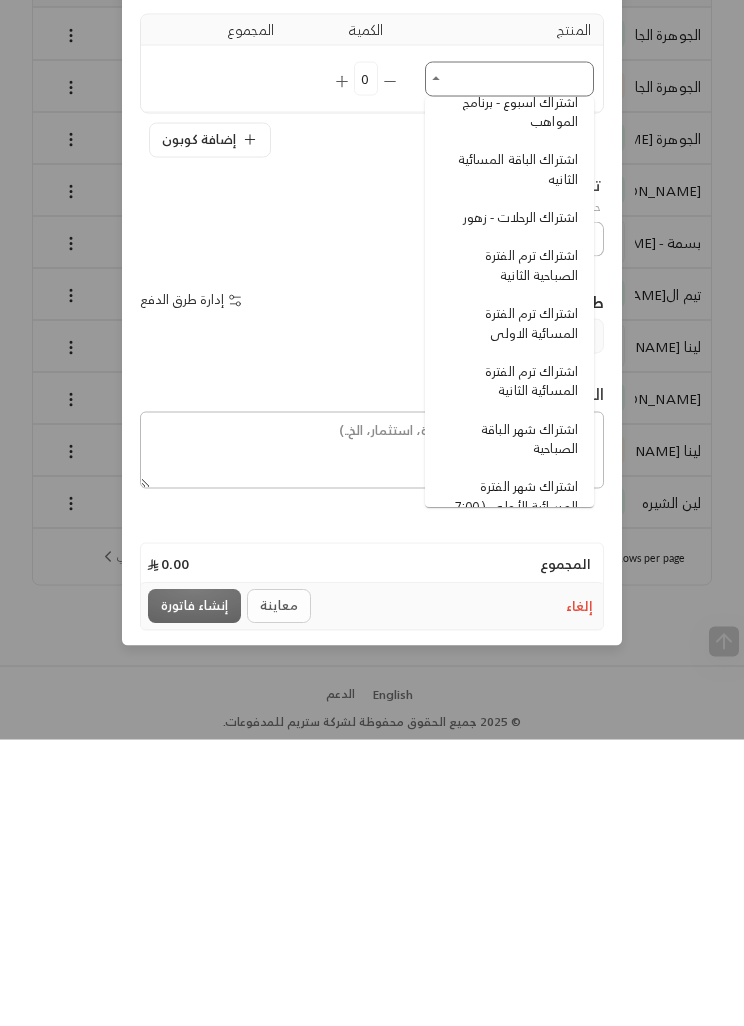 scroll, scrollTop: 93, scrollLeft: 0, axis: vertical 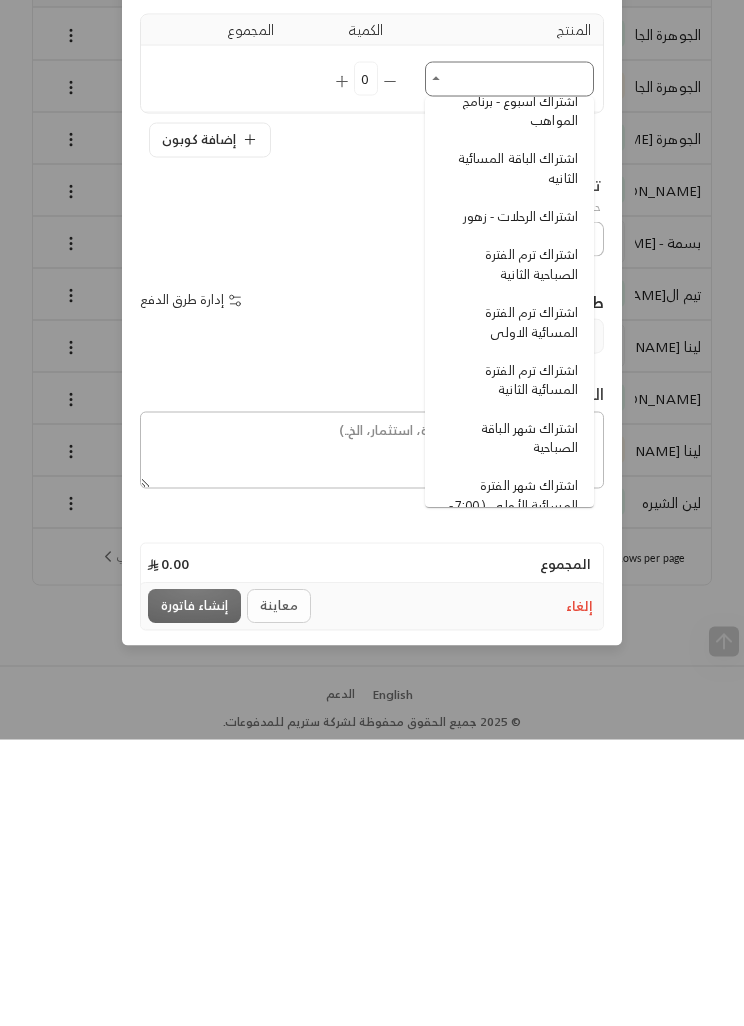 click on "اشتراك ترم الفترة المسائية الثانية" at bounding box center [512, 666] 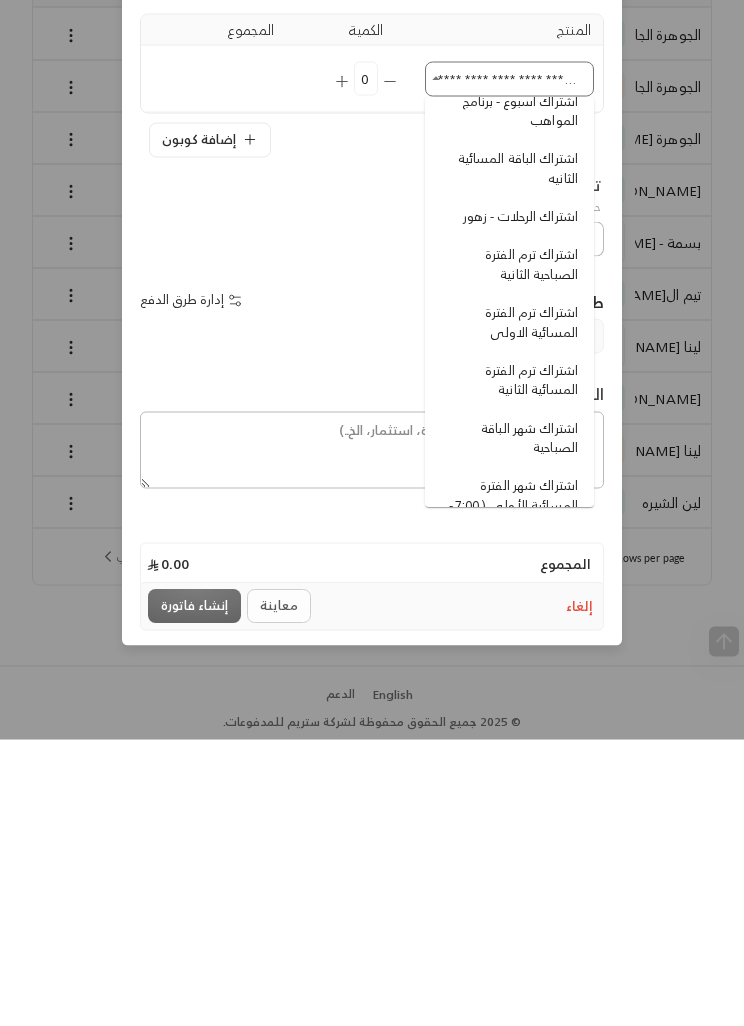 type 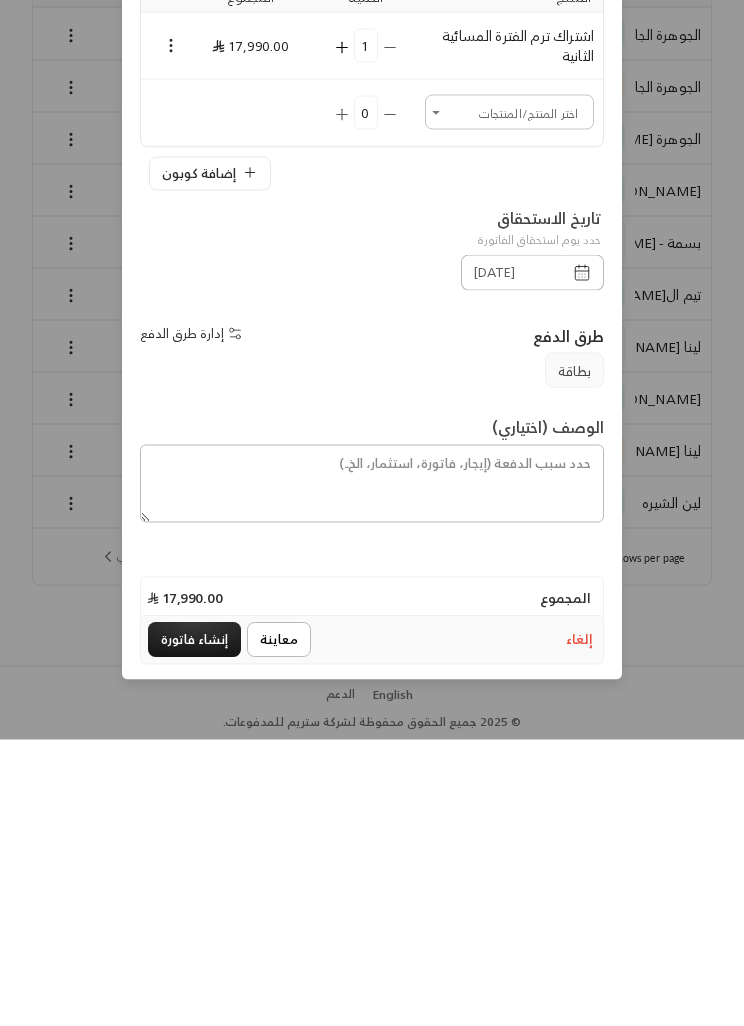 scroll, scrollTop: 65, scrollLeft: 0, axis: vertical 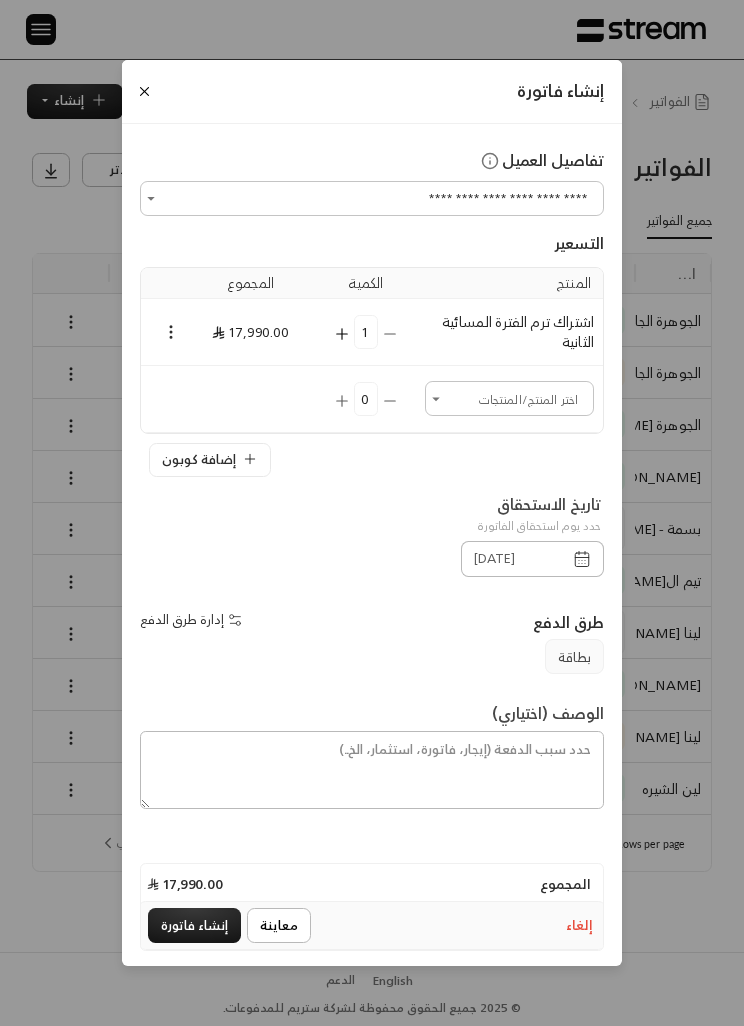 click 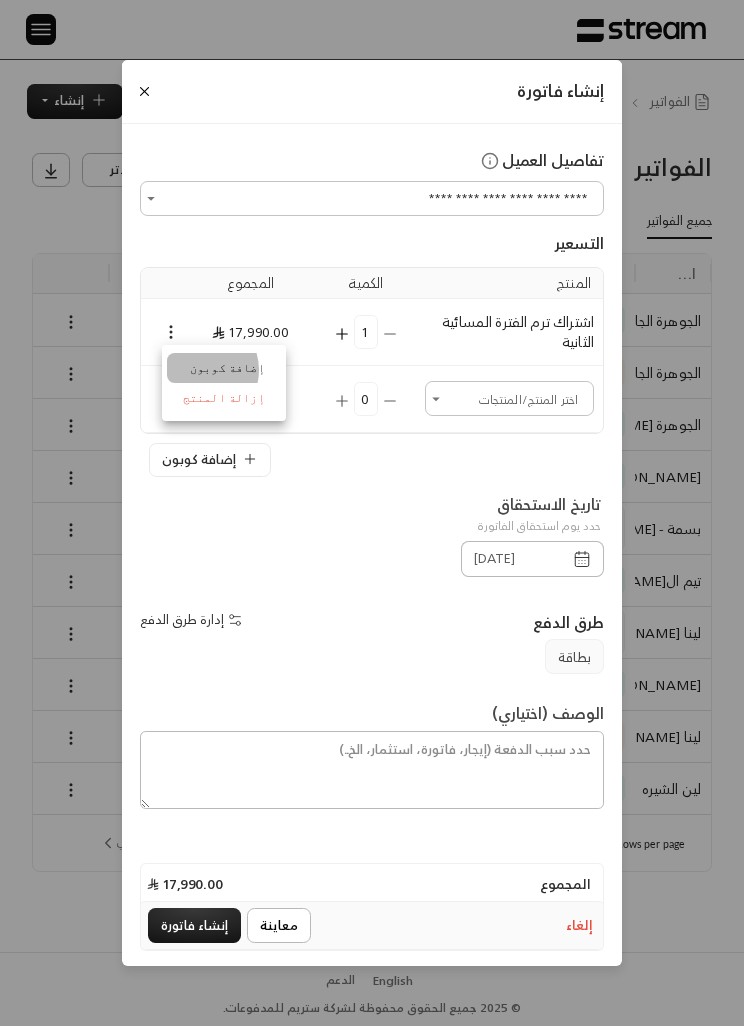click on "إضافة كوبون" at bounding box center [224, 368] 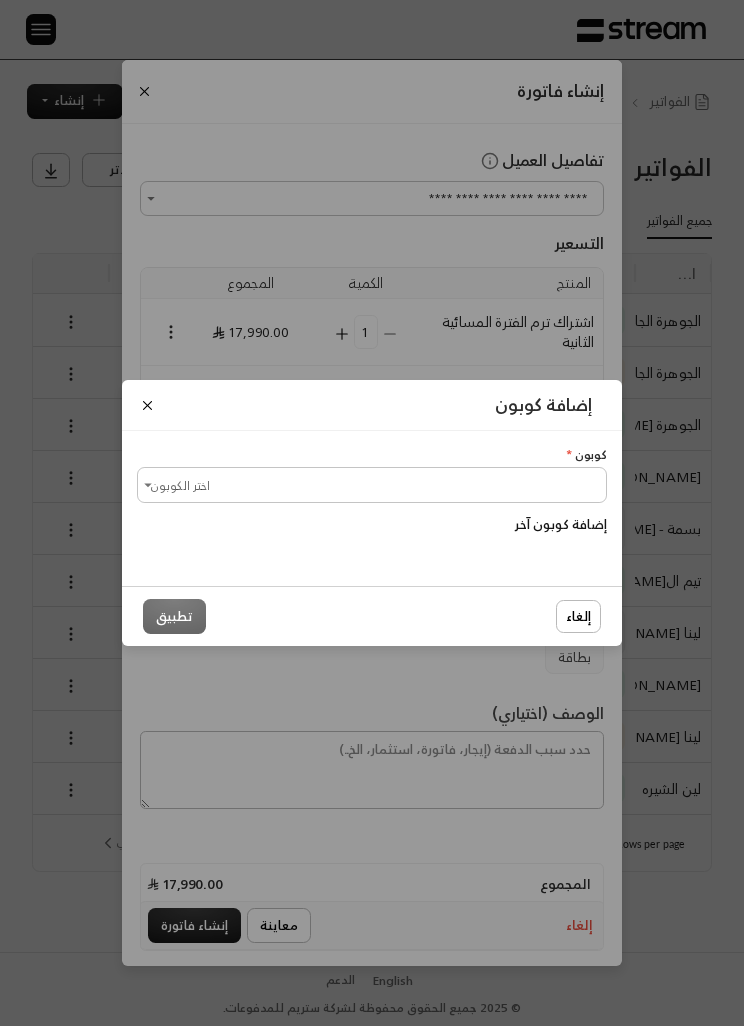 scroll, scrollTop: 0, scrollLeft: -1, axis: horizontal 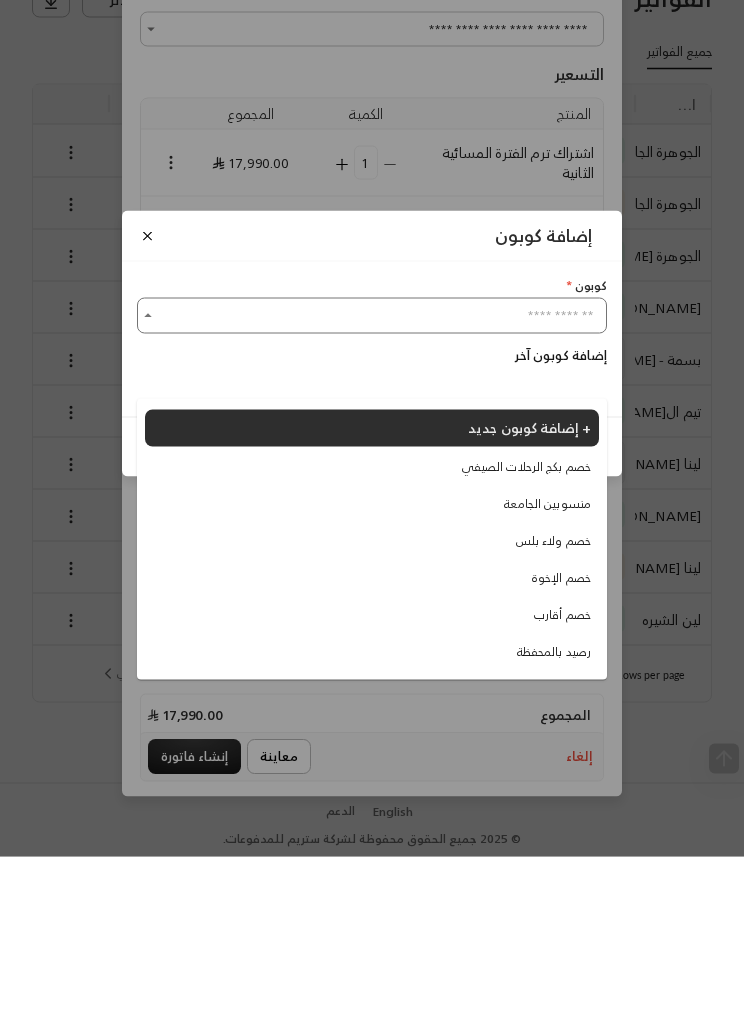 click on "خصم الإخوة" at bounding box center (372, 747) 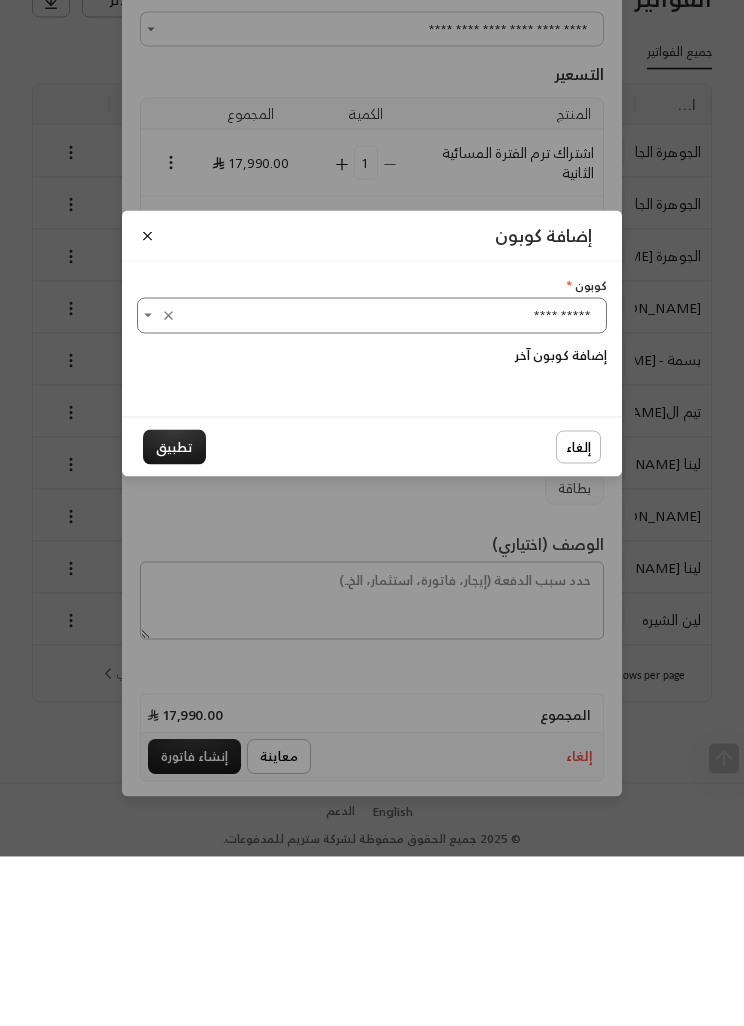 click on "تطبيق" at bounding box center [174, 616] 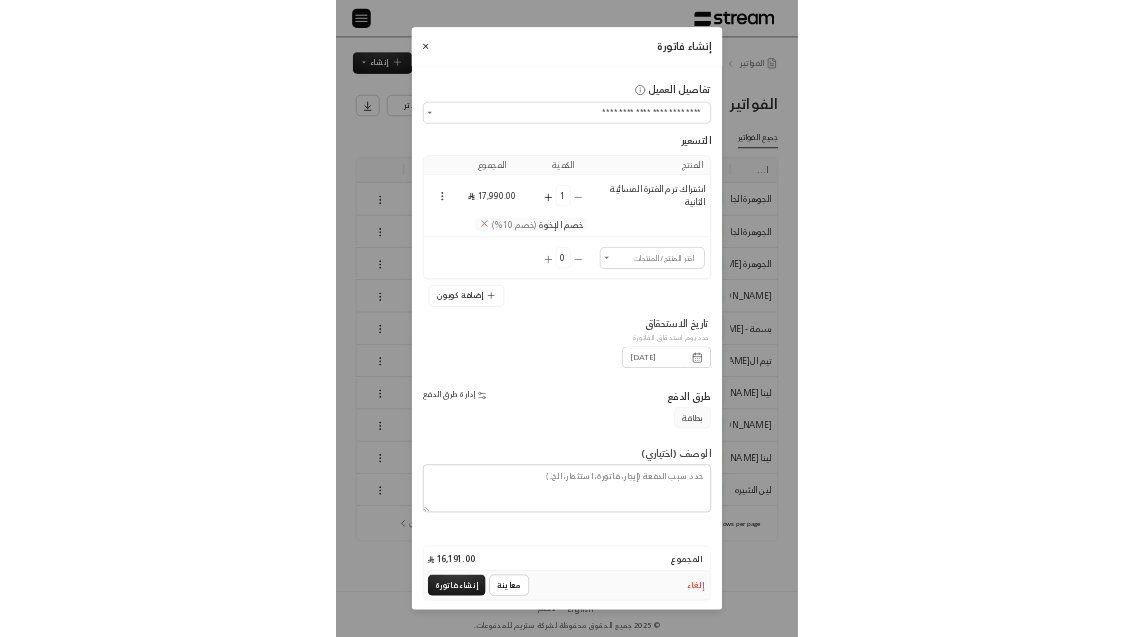 scroll, scrollTop: 274, scrollLeft: 0, axis: vertical 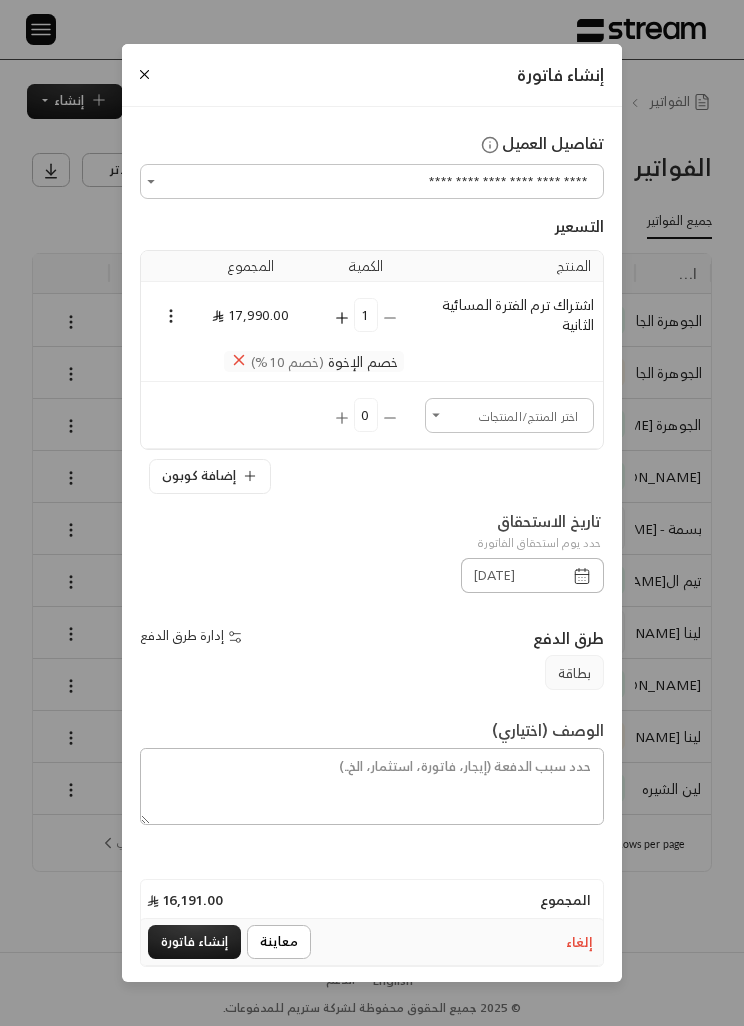 click at bounding box center (163, 315) 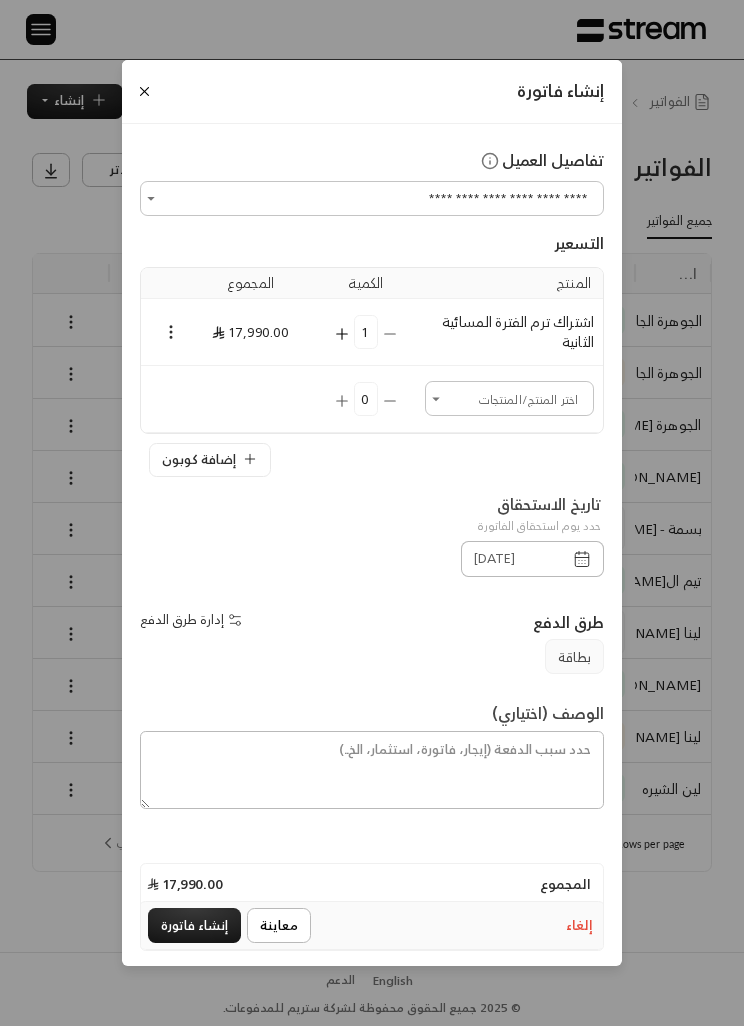 click 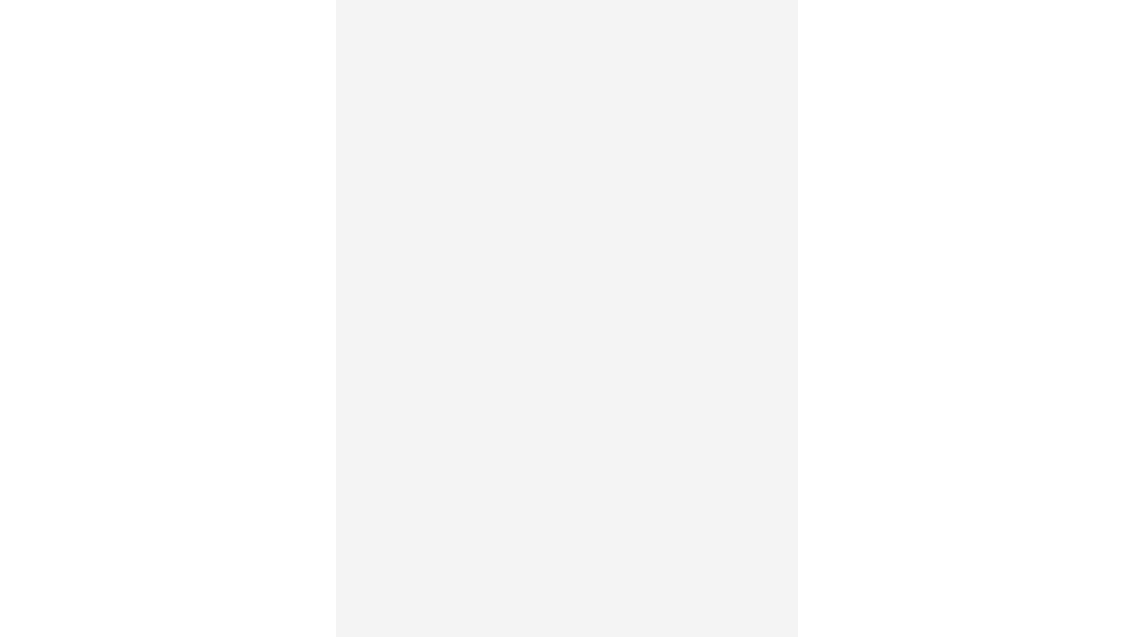 scroll, scrollTop: 0, scrollLeft: 0, axis: both 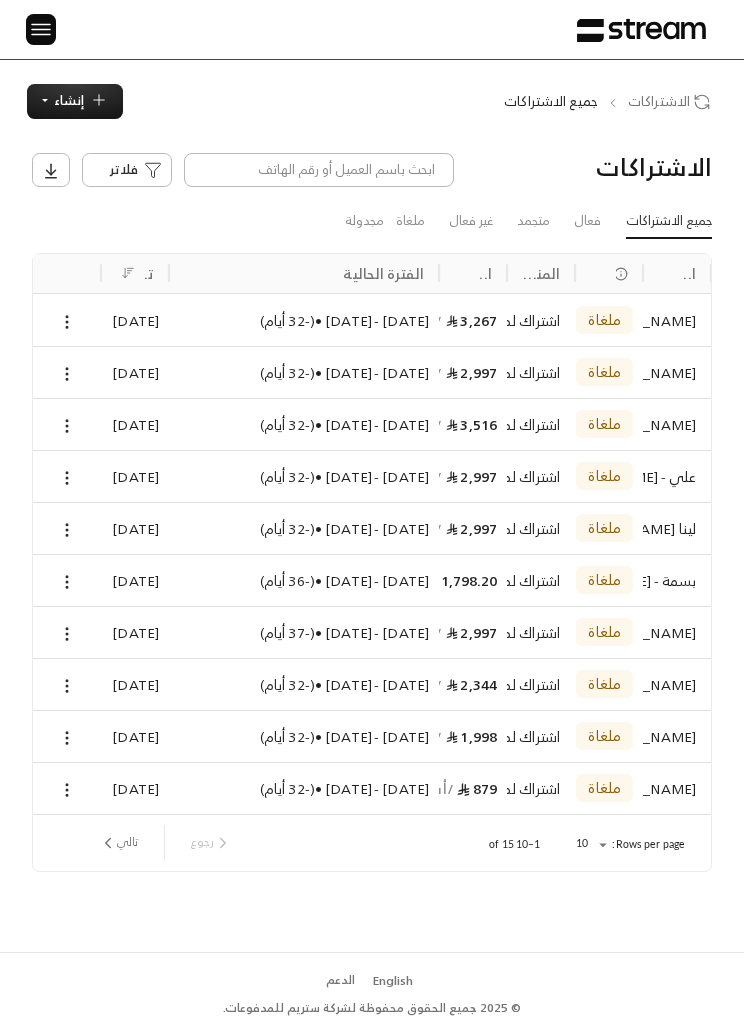 click on "إنشاء" at bounding box center [69, 100] 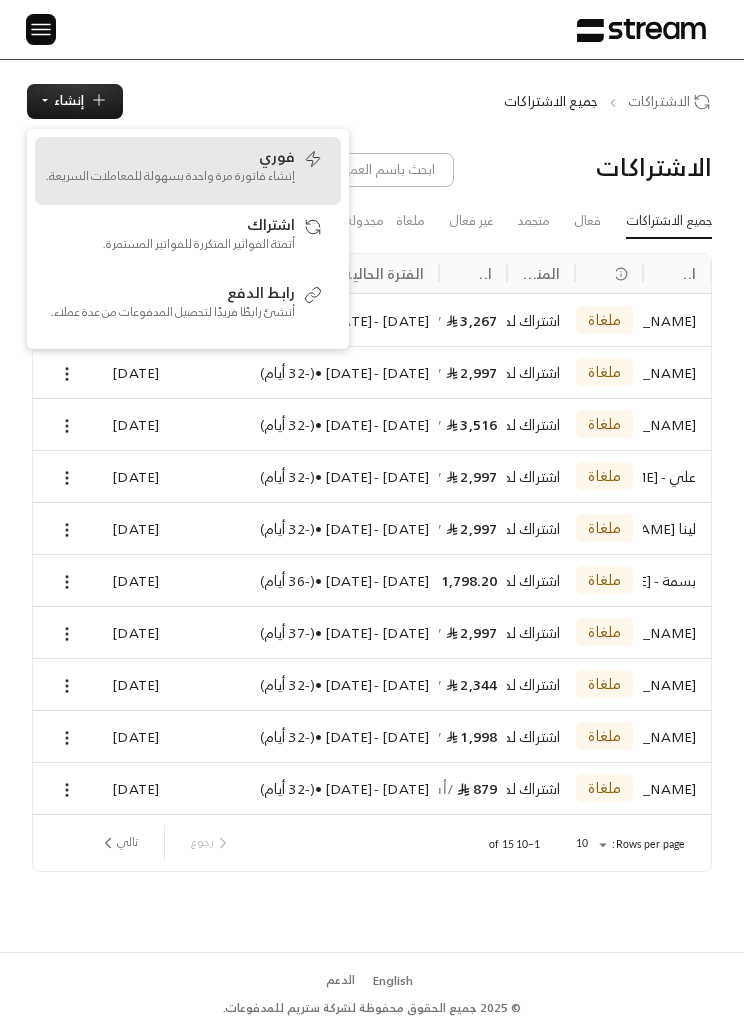 click on "فوري" at bounding box center [277, 156] 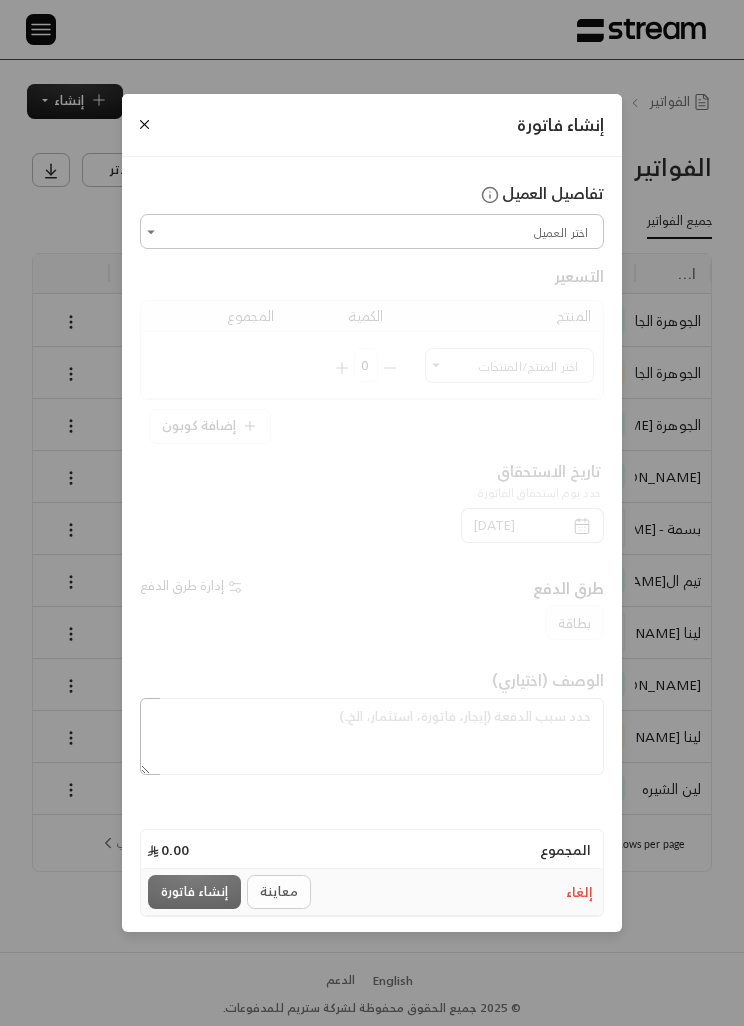 click at bounding box center (144, 124) 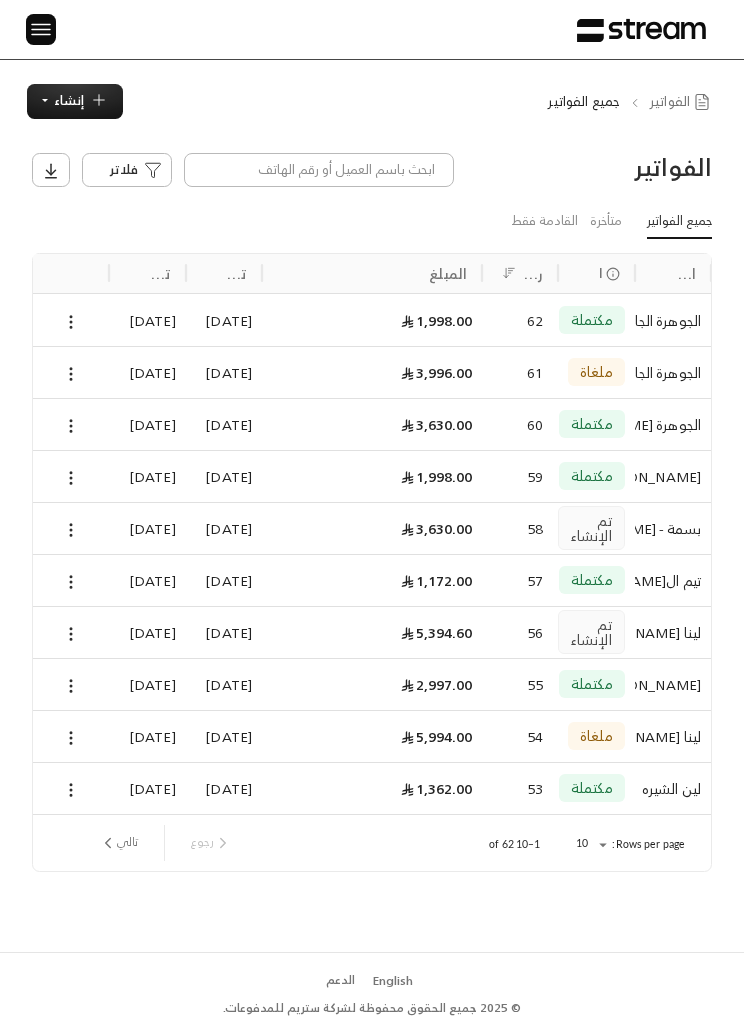 click on "الفواتير فلاتر جميع الفواتير متأخرة القادمة فقط اسم العميل الحالة   رقم الفاتورة المبلغ تاريخ الإنشاء تاريخ التحديث الجوهرة الجار الله  مكتملة 62 1,998.00     [DATE] [DATE] الجوهرة الجار الله  ملغاة 61 3,996.00     [DATE] [DATE] الجوهرة [PERSON_NAME] مكتملة 60 3,630.00     [DATE] [DATE] [PERSON_NAME]  مكتملة 59 1,998.00     [DATE] [DATE] بسمة - [PERSON_NAME][DATE]  تم الإنشاء 58 3,630.00     [DATE] [DATE] تيم ال[PERSON_NAME]  مكتملة 57 1,172.00     [DATE] [DATE] لينا [PERSON_NAME]  تم الإنشاء 56 5,394.60     [DATE] [DATE] [PERSON_NAME]  مكتملة 55 2,997.00     [DATE] [DATE] لينا [PERSON_NAME]  ملغاة 54 5,994.00     [DATE] [DATE] لين الشيره مكتملة 53 1,362.00     [DATE] [DATE] 10" at bounding box center (372, 535) 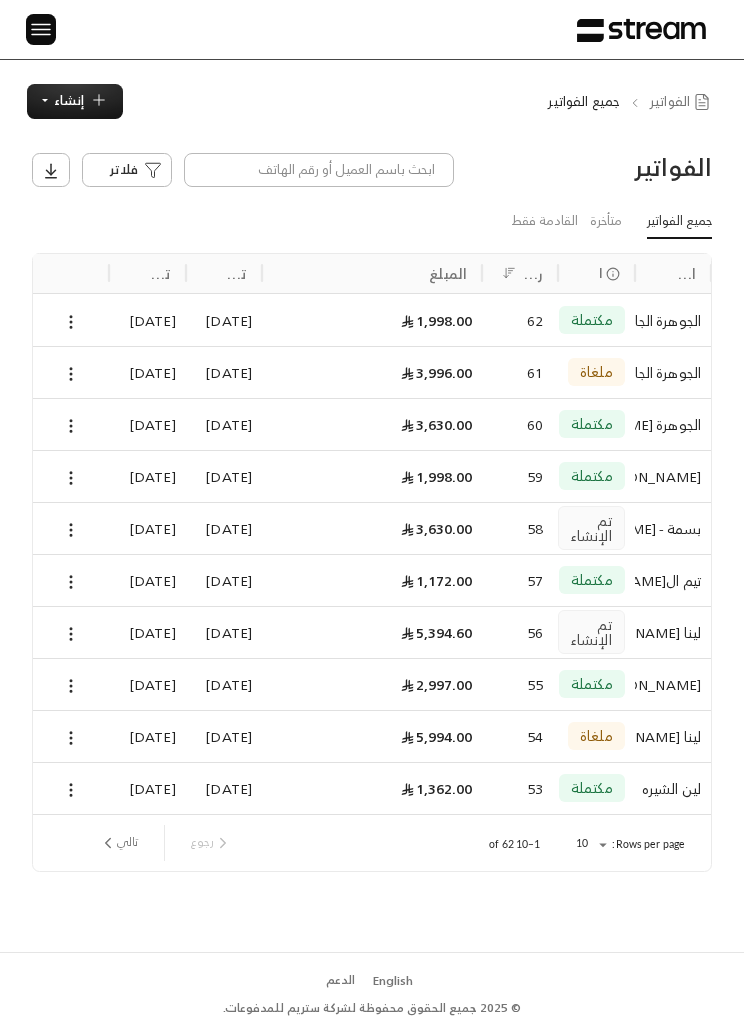 click 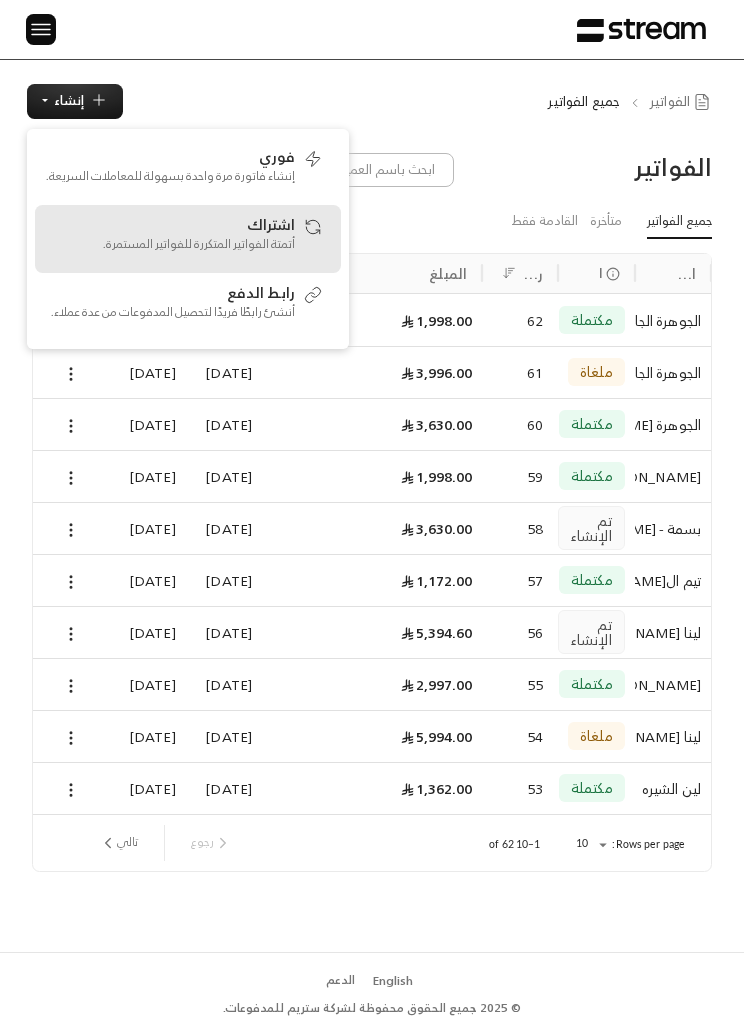 click on "اشتراك أتمتة الفواتير المتكررة للفواتير المستمرة." at bounding box center [188, 239] 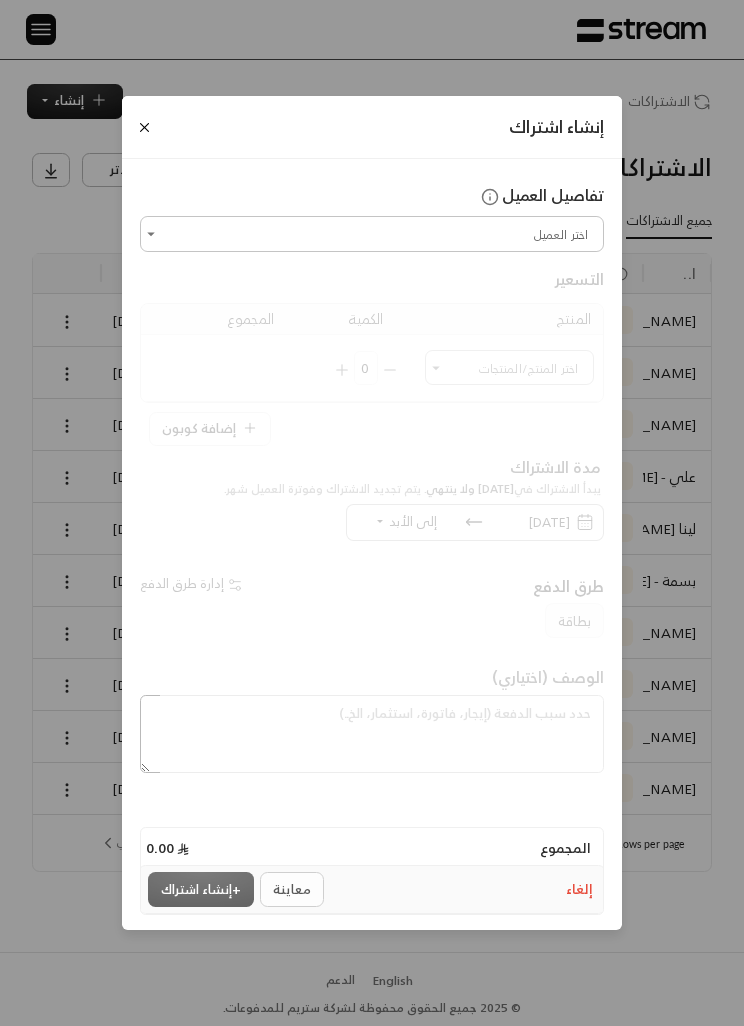 click on "اختر العميل" at bounding box center [372, 233] 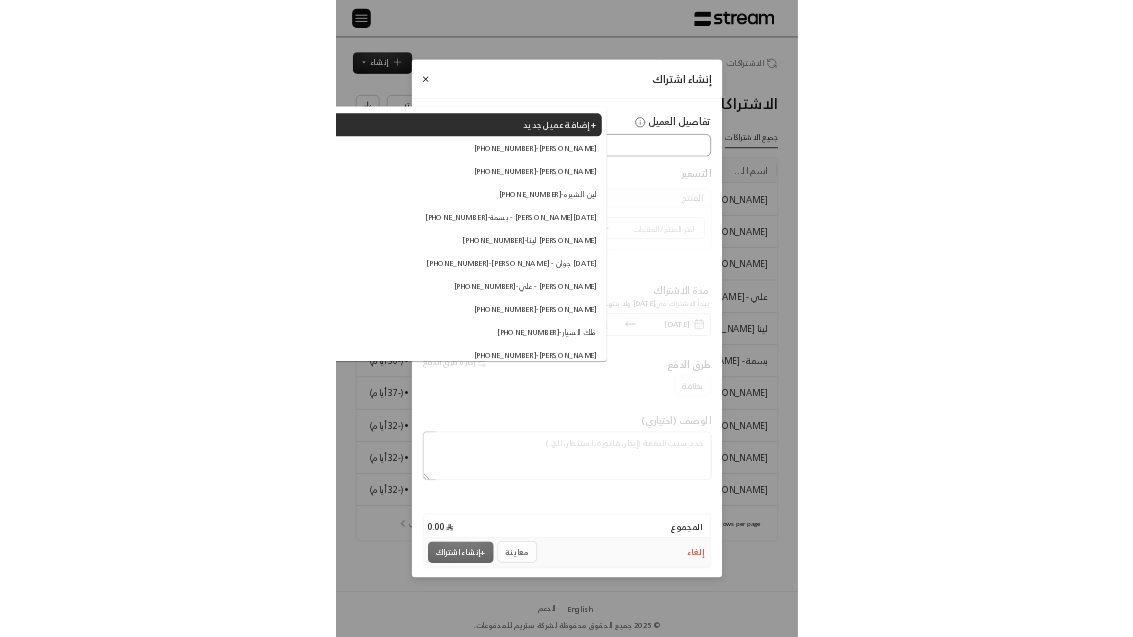 scroll, scrollTop: 0, scrollLeft: 0, axis: both 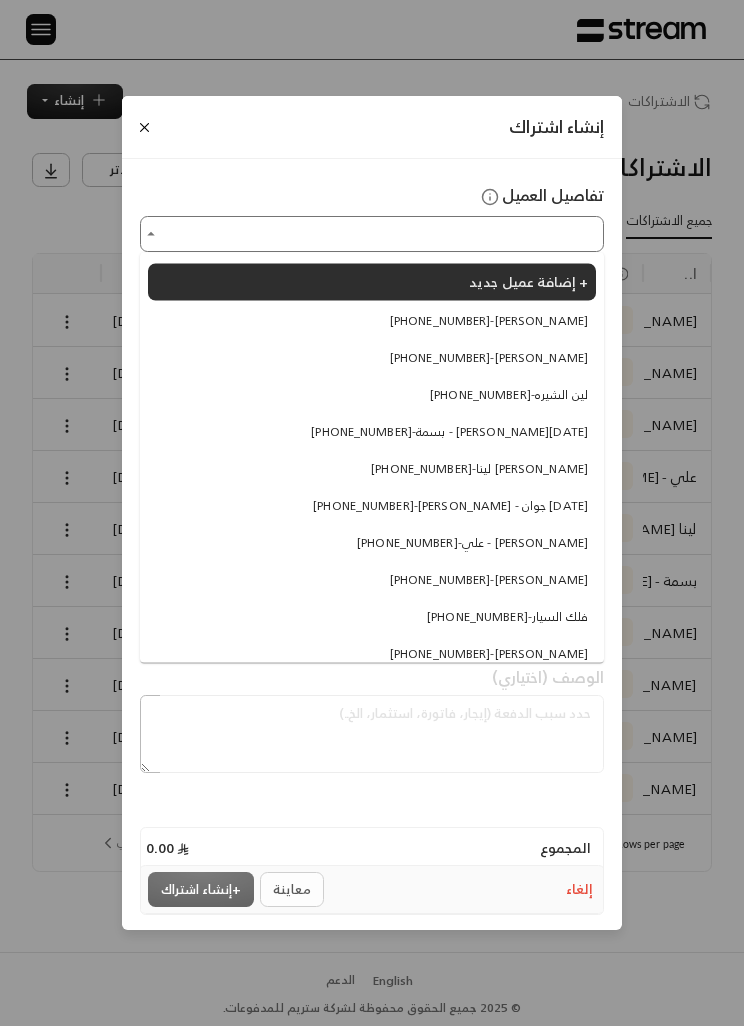 click on "[PHONE_NUMBER]  -  [PERSON_NAME]" at bounding box center [489, 320] 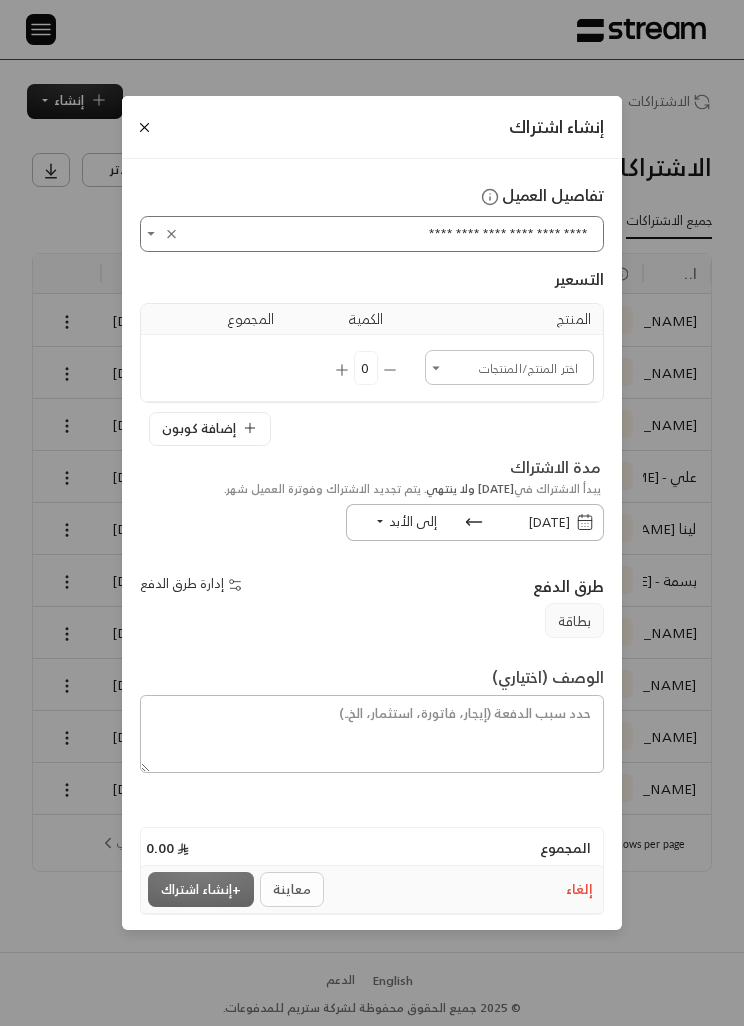click on "اختر العميل" at bounding box center [509, 367] 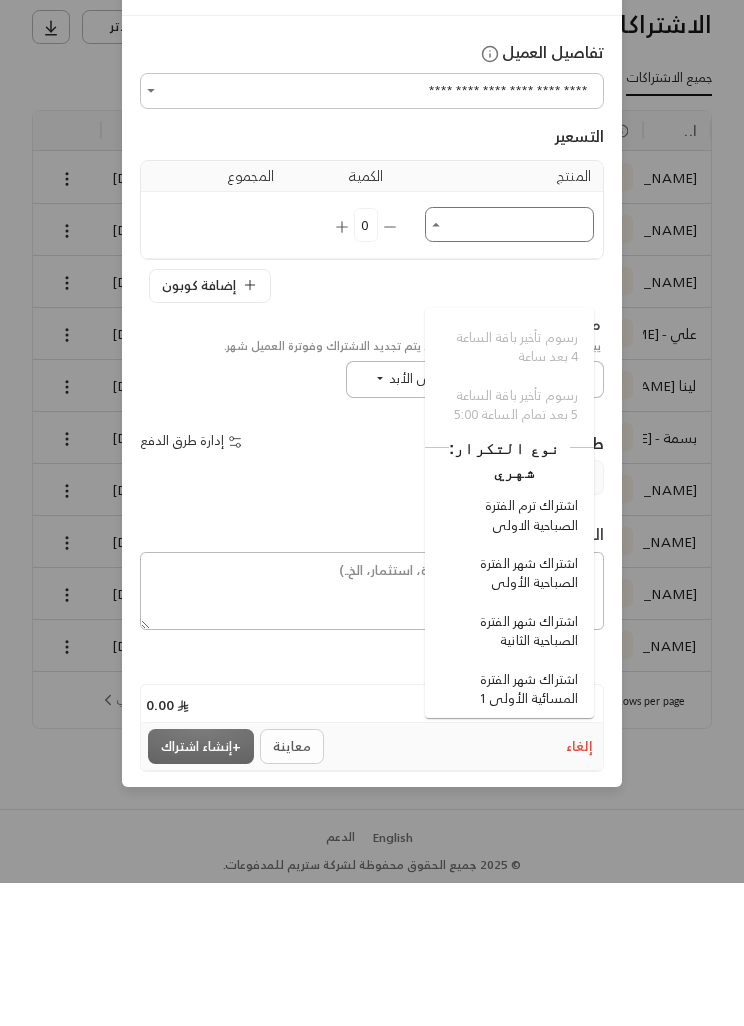 click on "اشتراك ترم الفترة الصباحية الاولى" at bounding box center [512, 658] 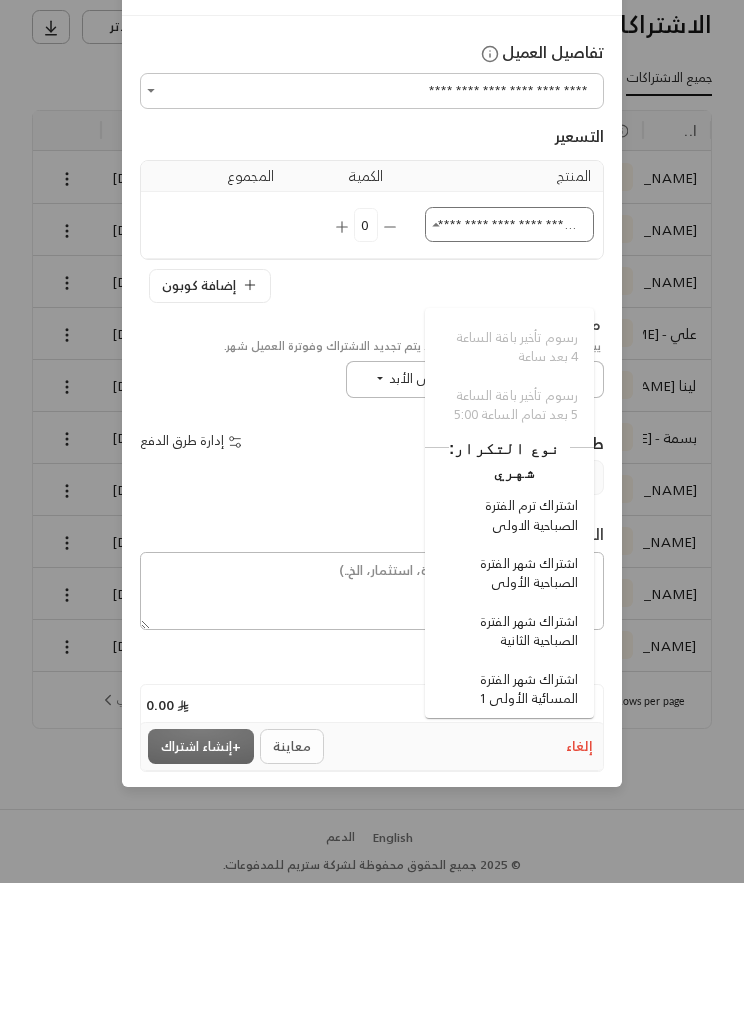 type 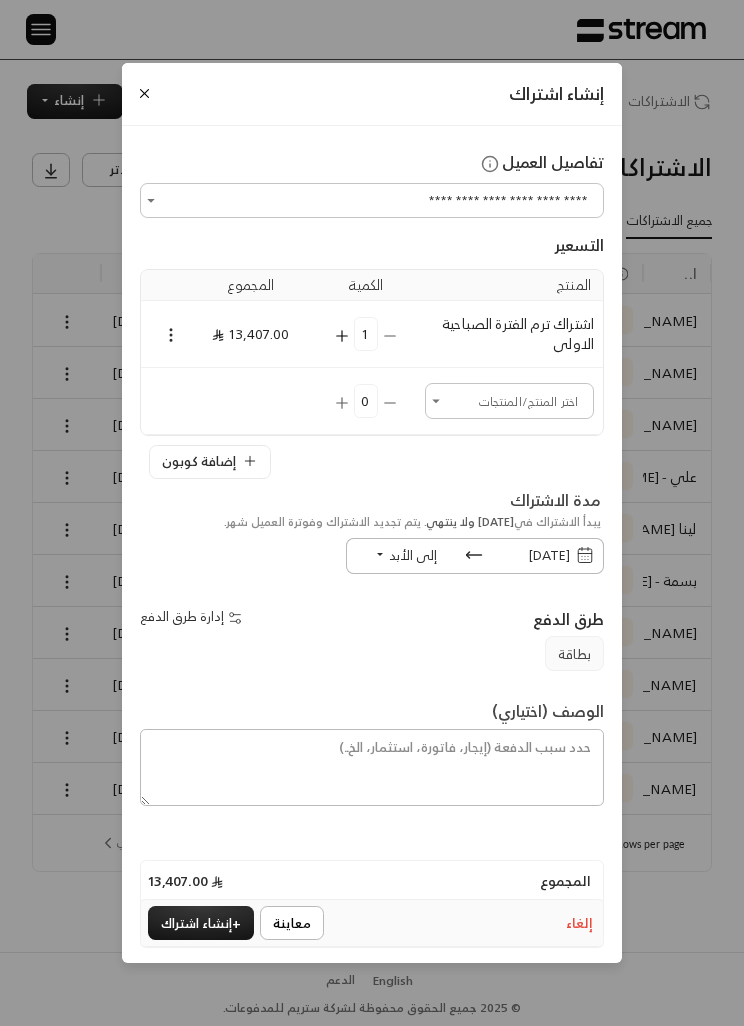 click 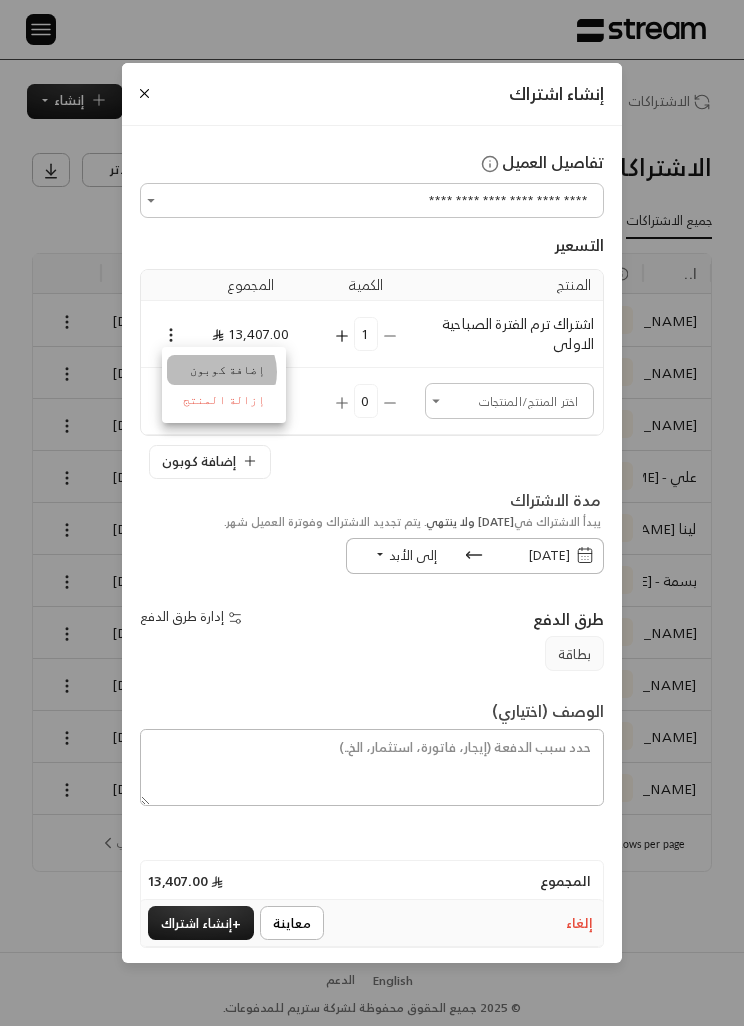 click on "إضافة كوبون" at bounding box center [224, 370] 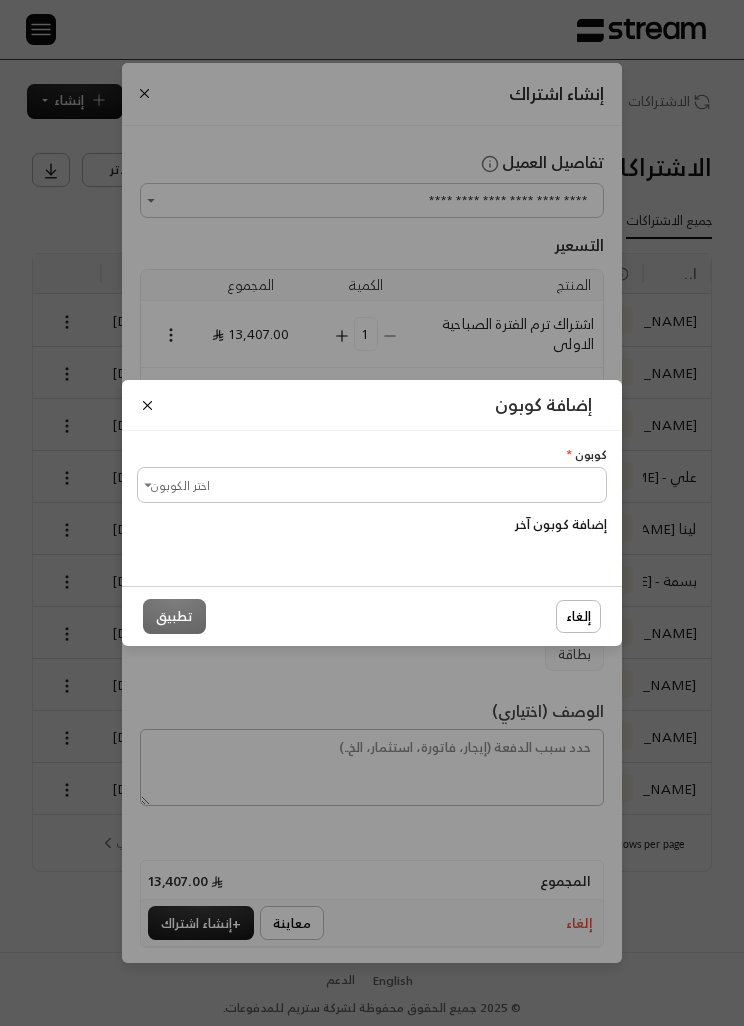 click on "اختر الكوبون" at bounding box center [372, 484] 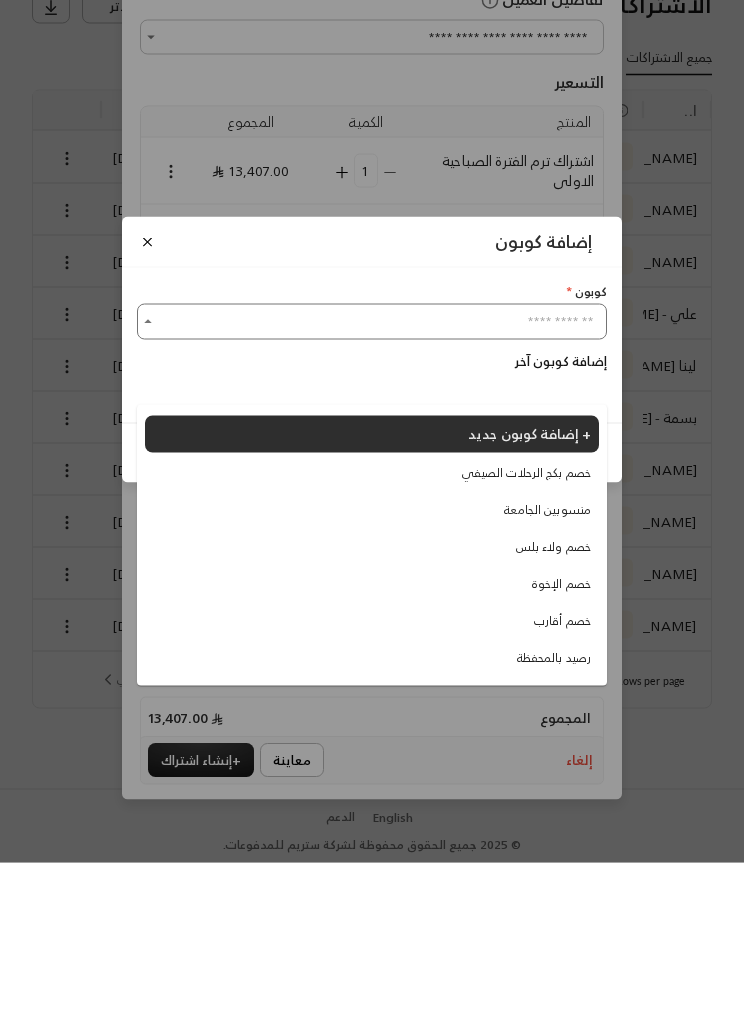 click on "خصم الإخوة" at bounding box center (561, 747) 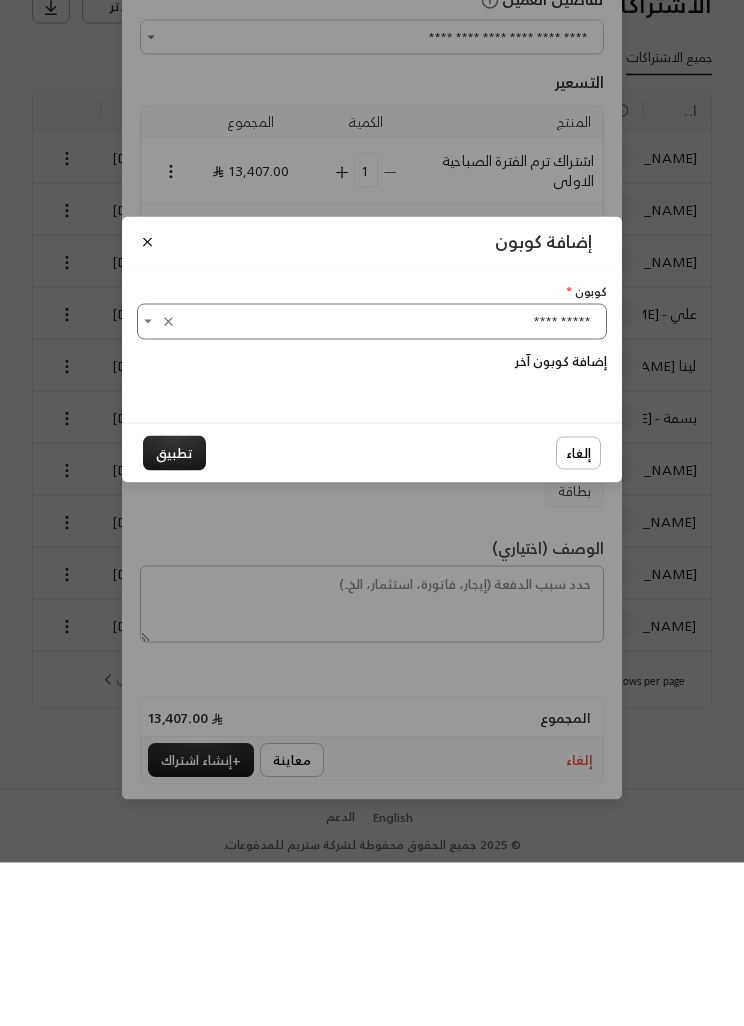 click on "تطبيق" at bounding box center [174, 616] 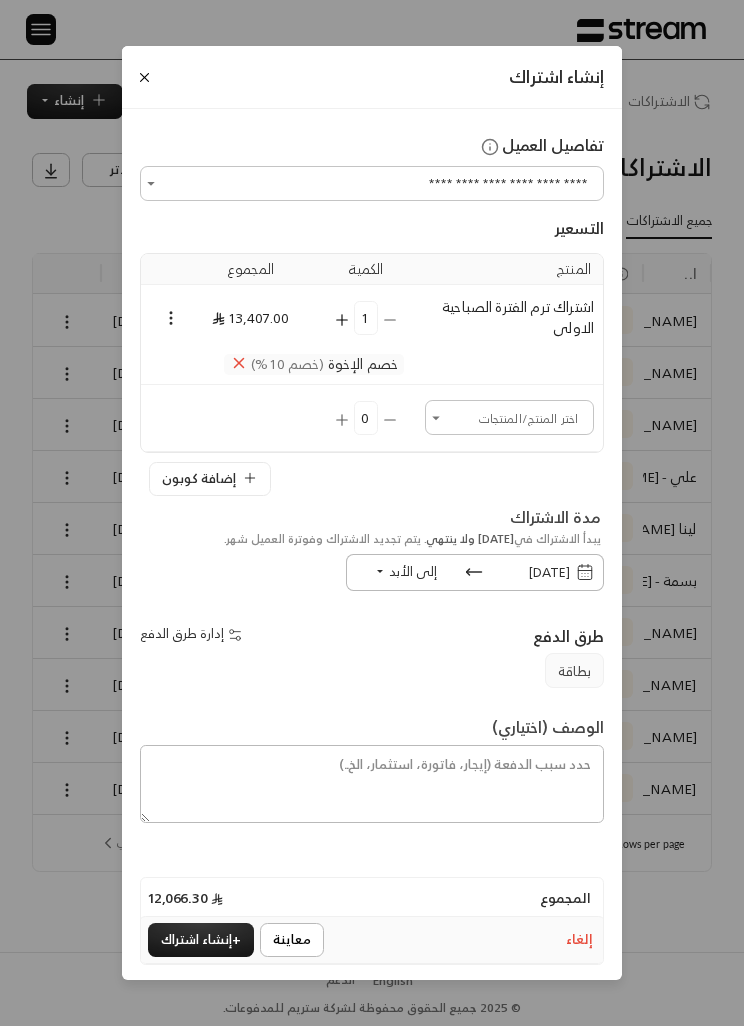 click at bounding box center (171, 317) 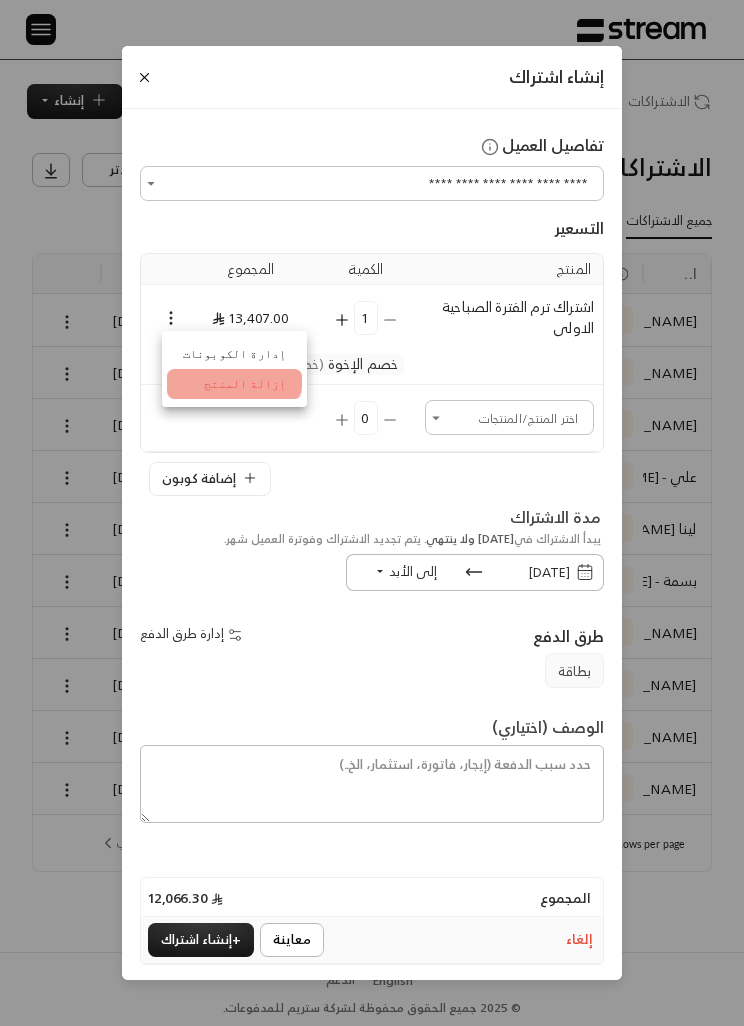 click on "إزالة المنتج" at bounding box center [234, 384] 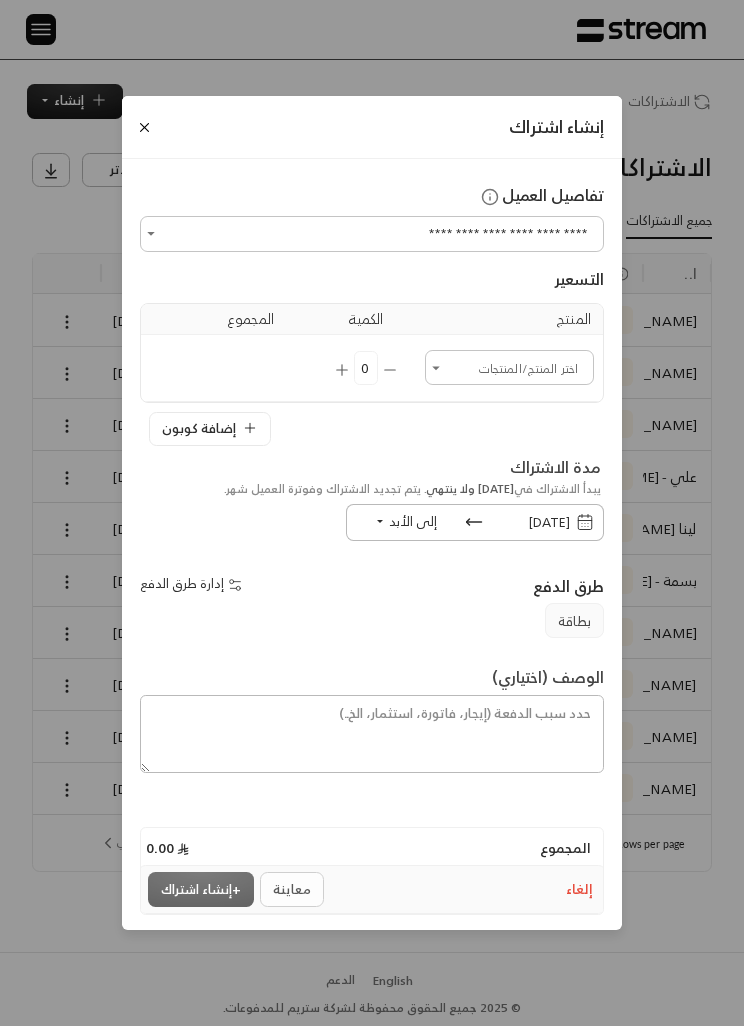 click on "0" at bounding box center (366, 368) 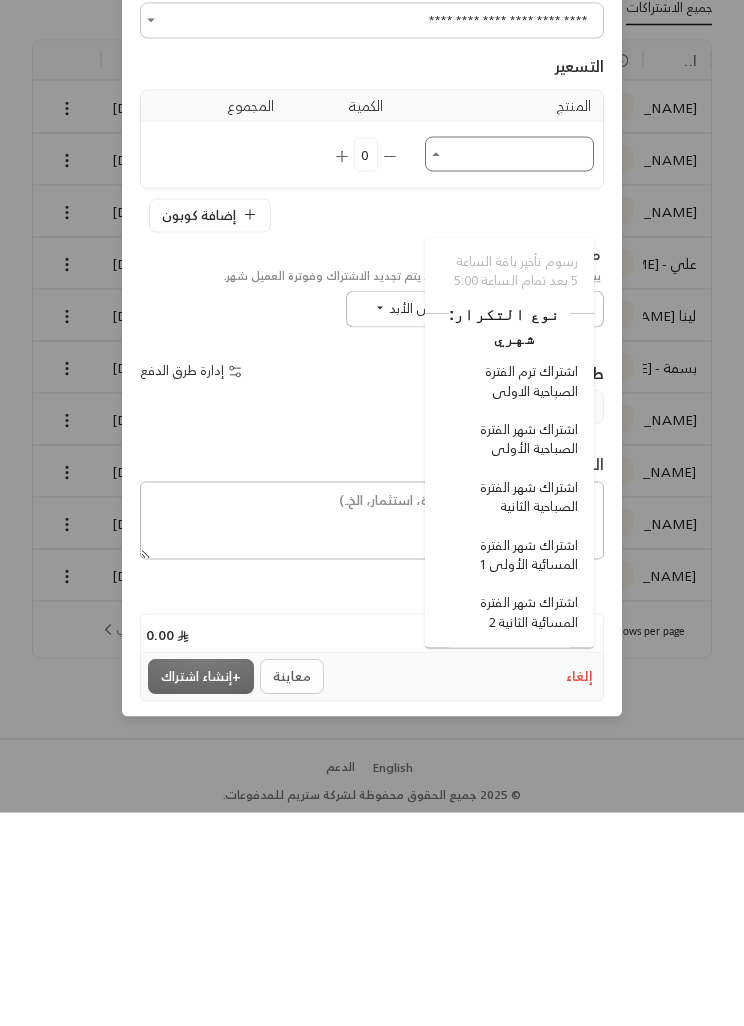 scroll, scrollTop: 1092, scrollLeft: 0, axis: vertical 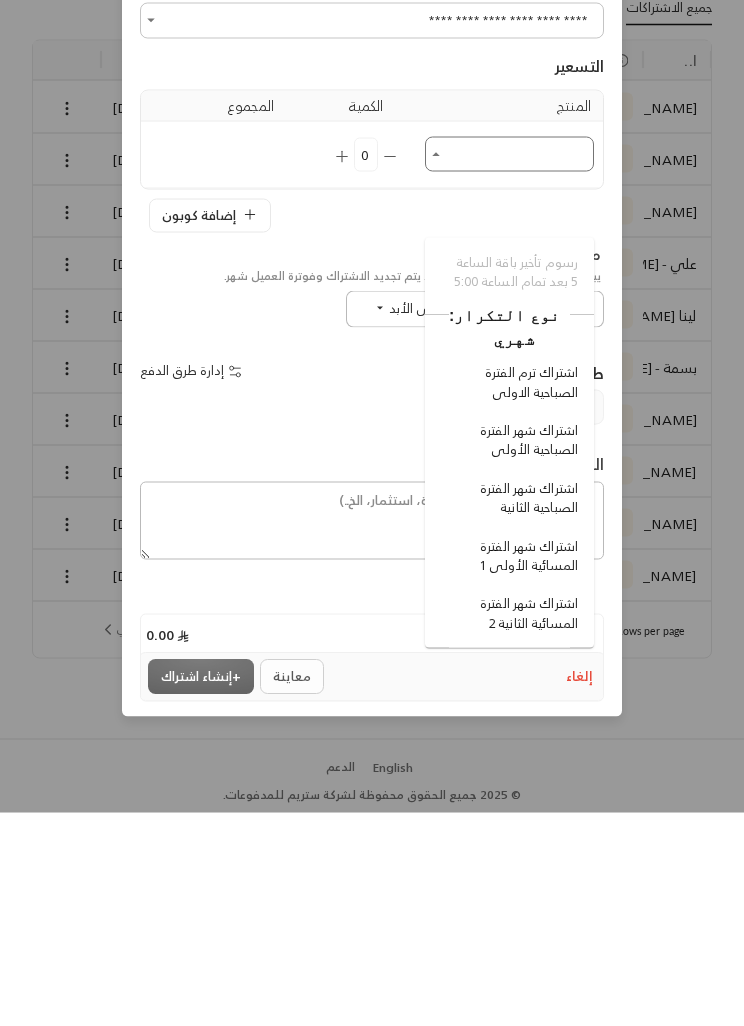 click on "اشتراك شهر الفترة الصباحية الأولى" at bounding box center (512, 654) 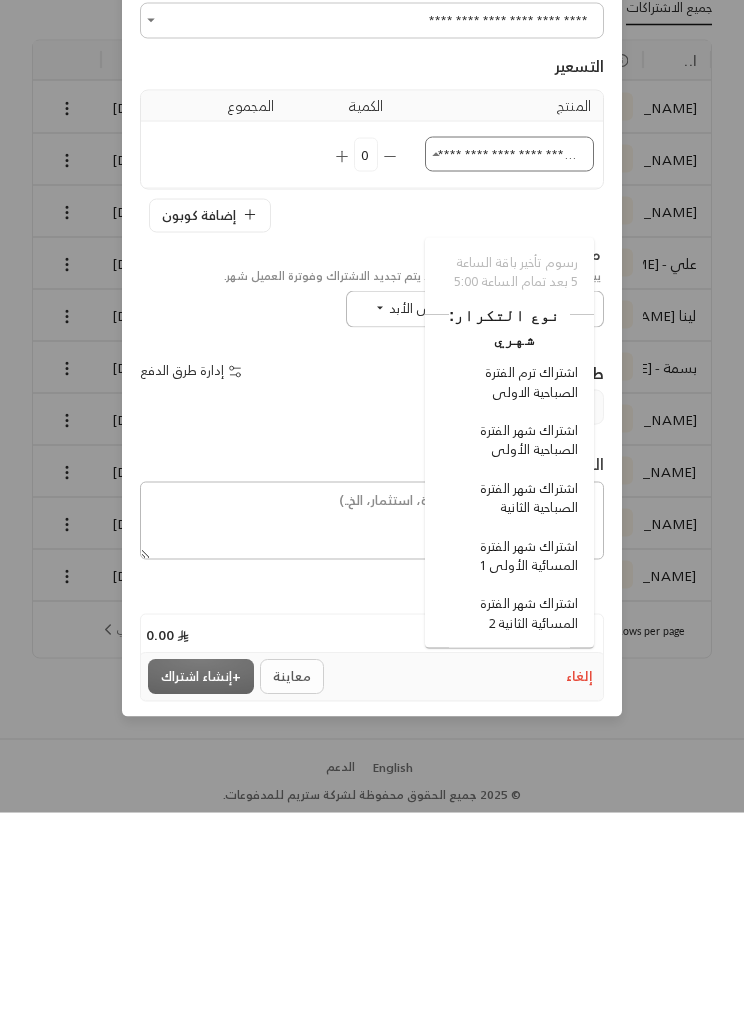 type 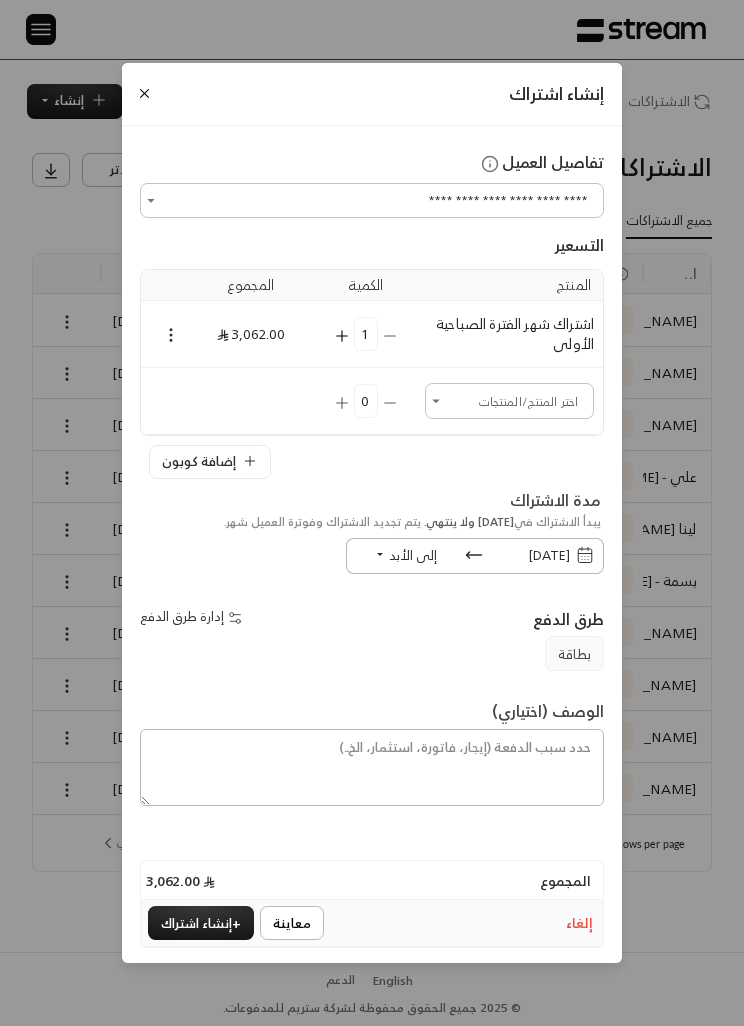 click 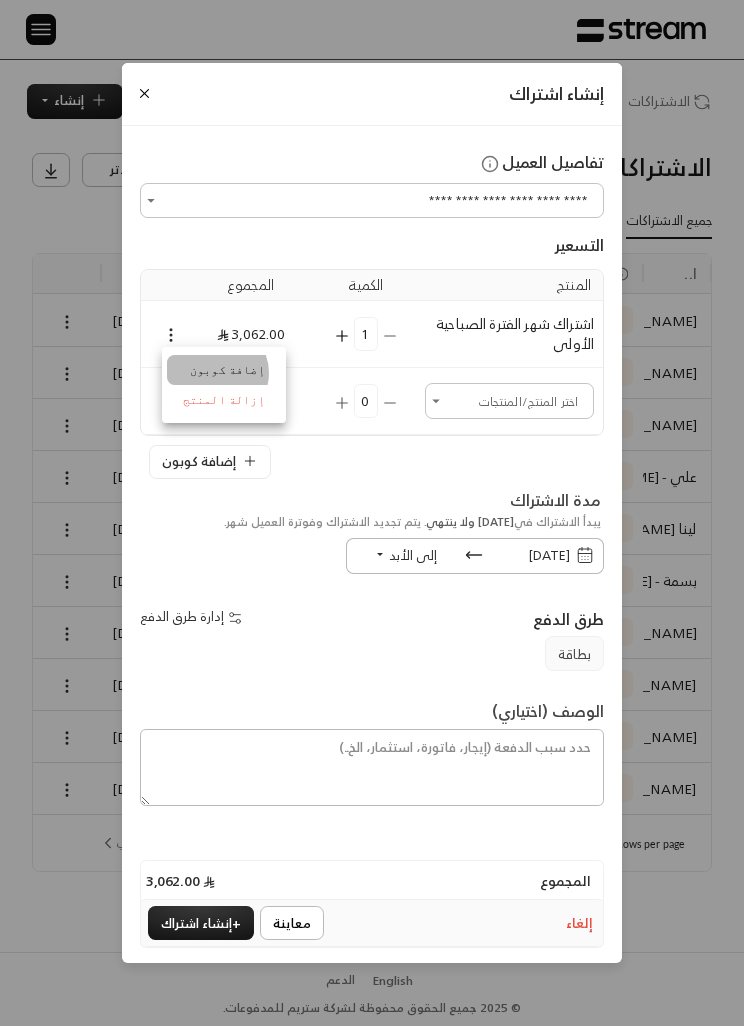 click on "إضافة كوبون" at bounding box center (224, 370) 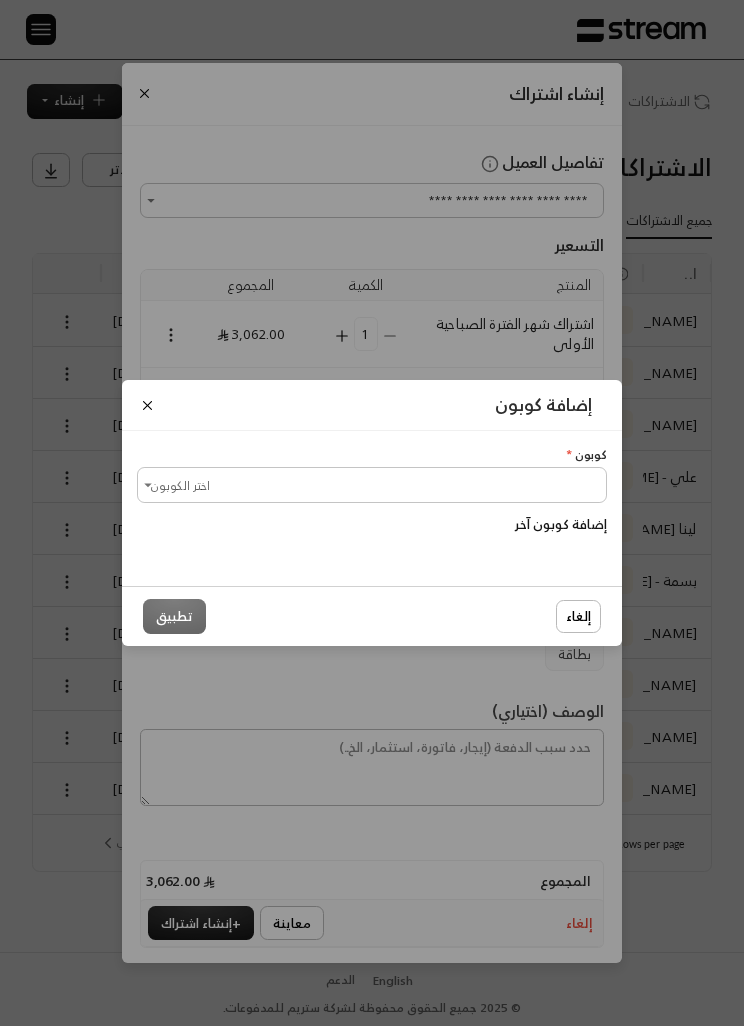 click on "اختر الكوبون" at bounding box center (372, 484) 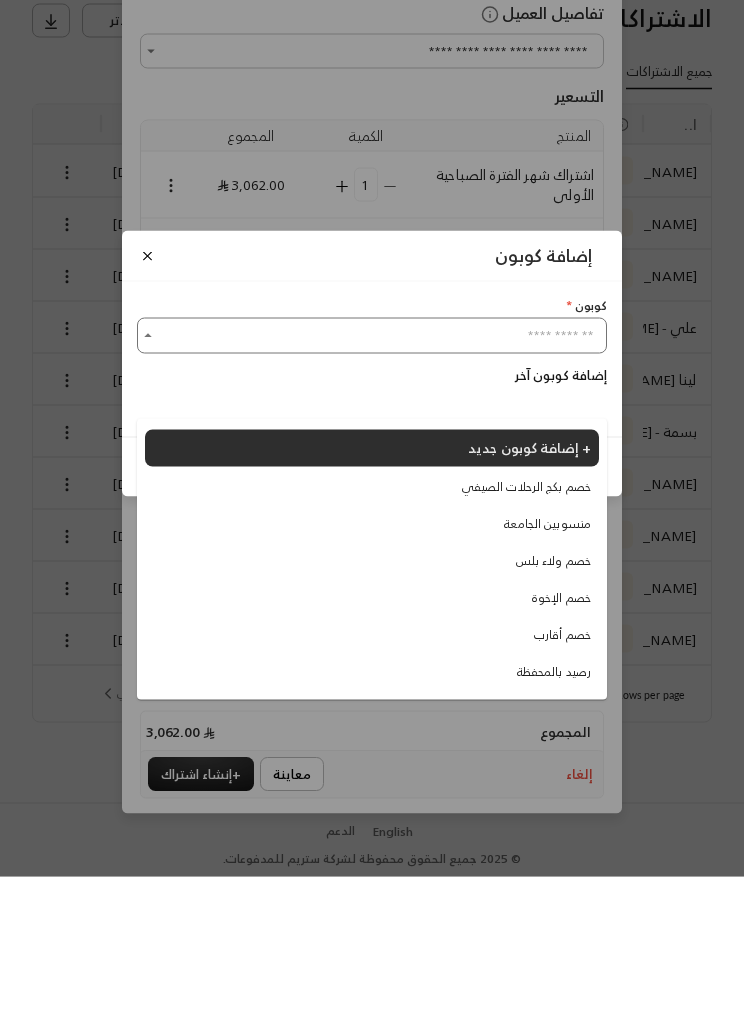 click on "خصم الإخوة" at bounding box center (561, 747) 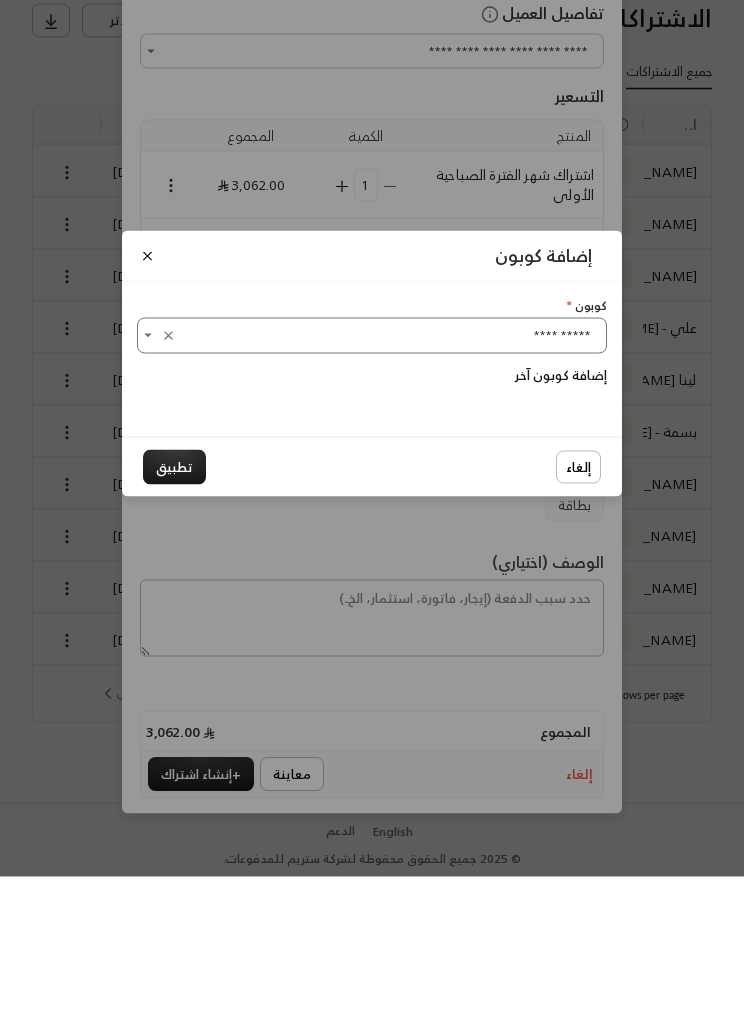 click on "تطبيق" at bounding box center (174, 616) 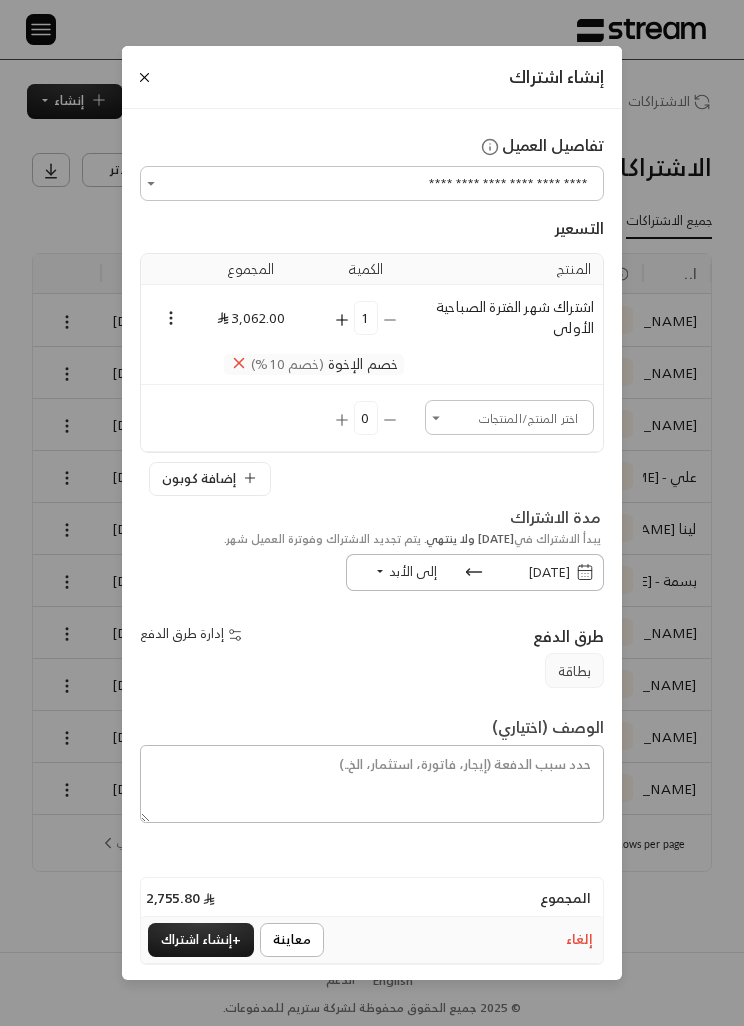 click 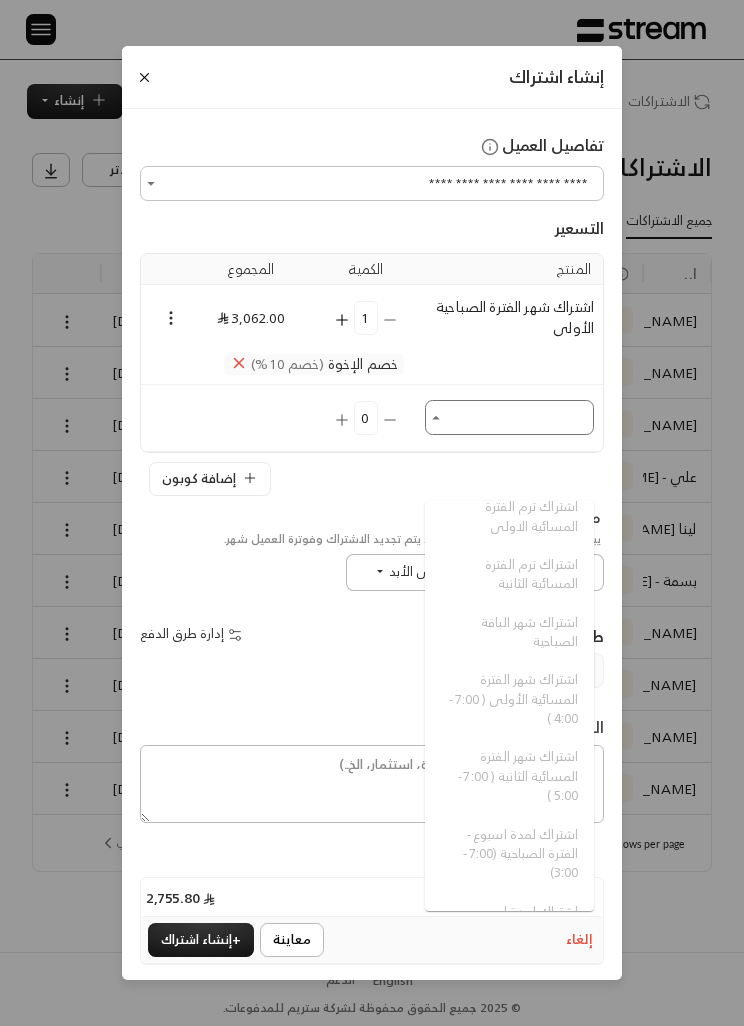 scroll, scrollTop: 305, scrollLeft: 0, axis: vertical 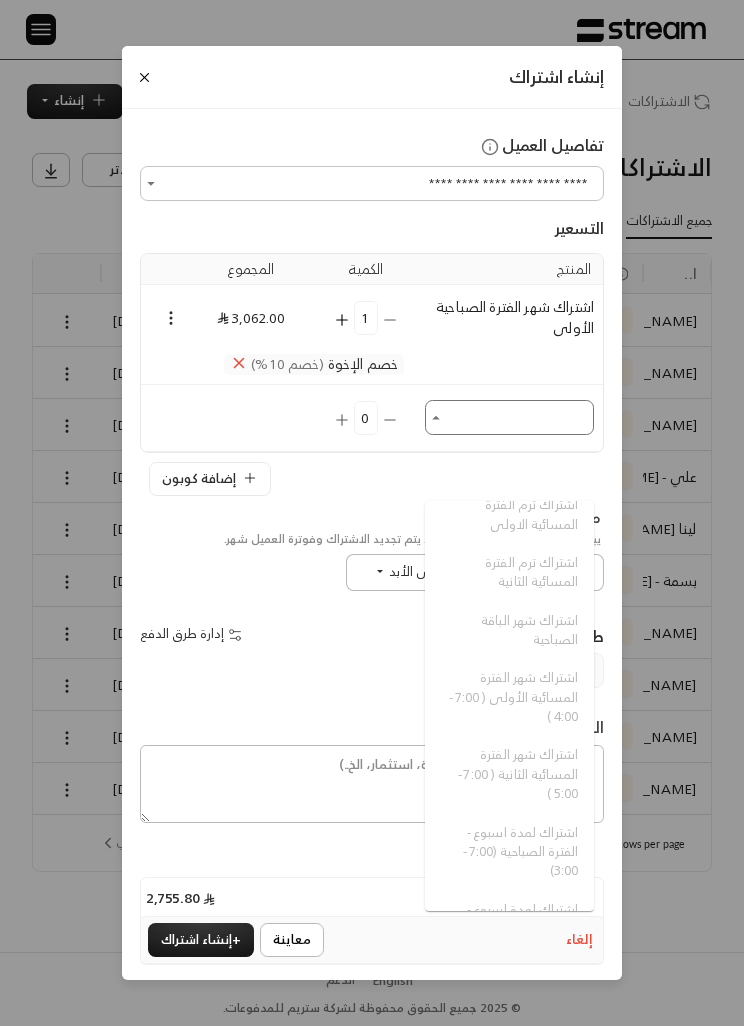 click 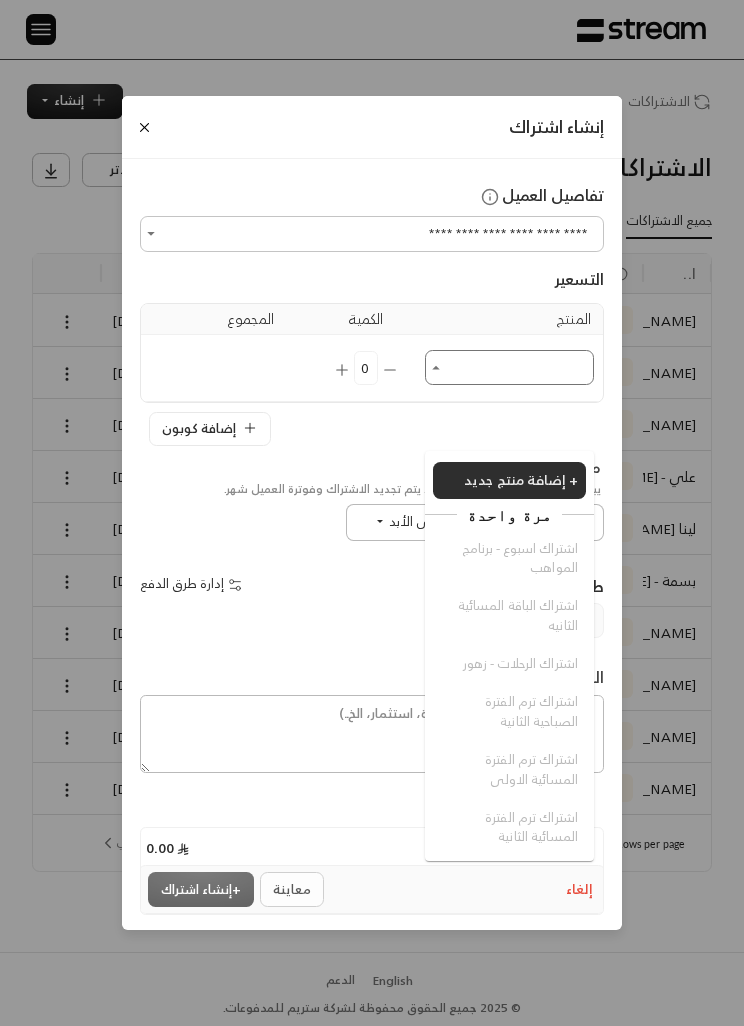 scroll, scrollTop: 65, scrollLeft: 0, axis: vertical 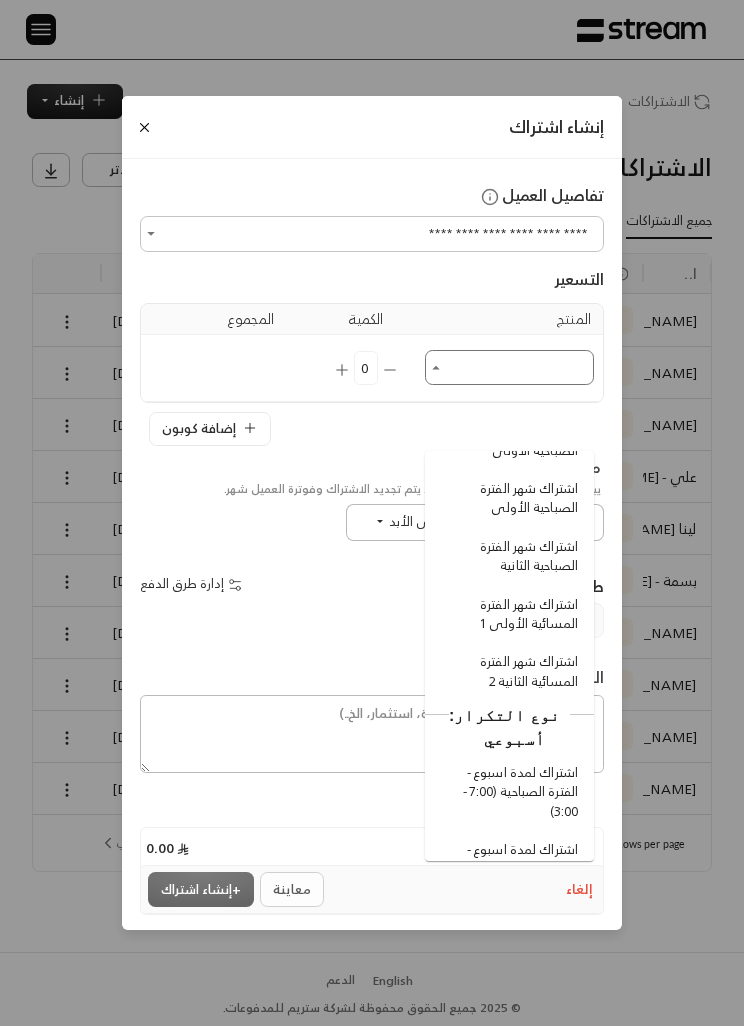 click on "اشتراك شهر الفترة المسائية الثانية 2" at bounding box center (512, 671) 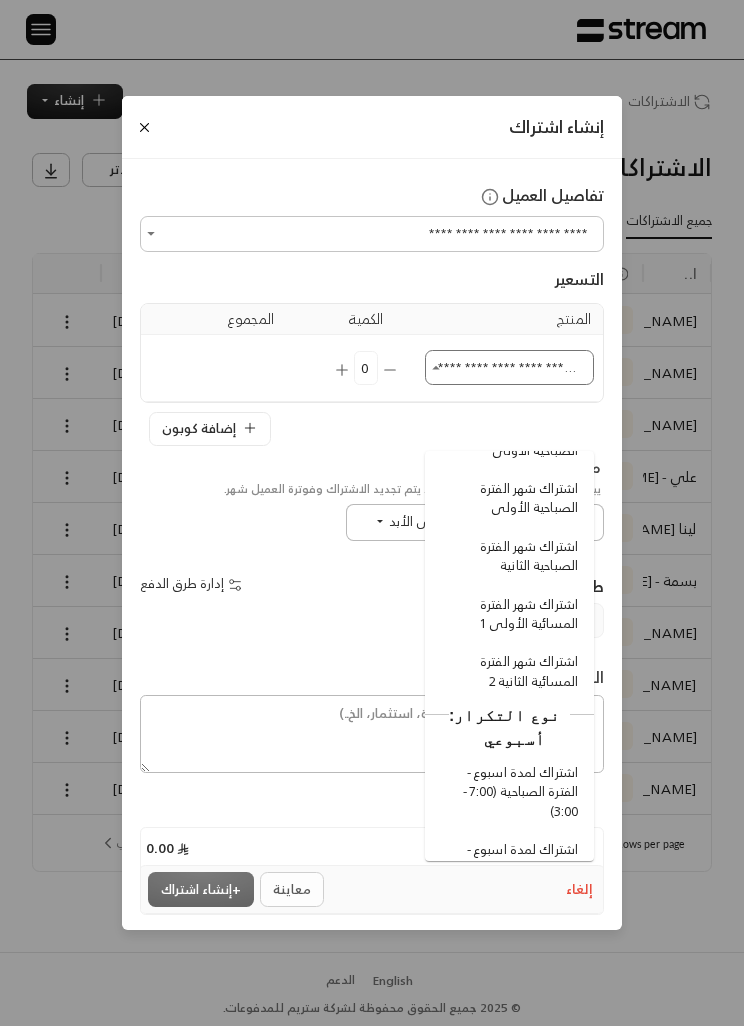 type 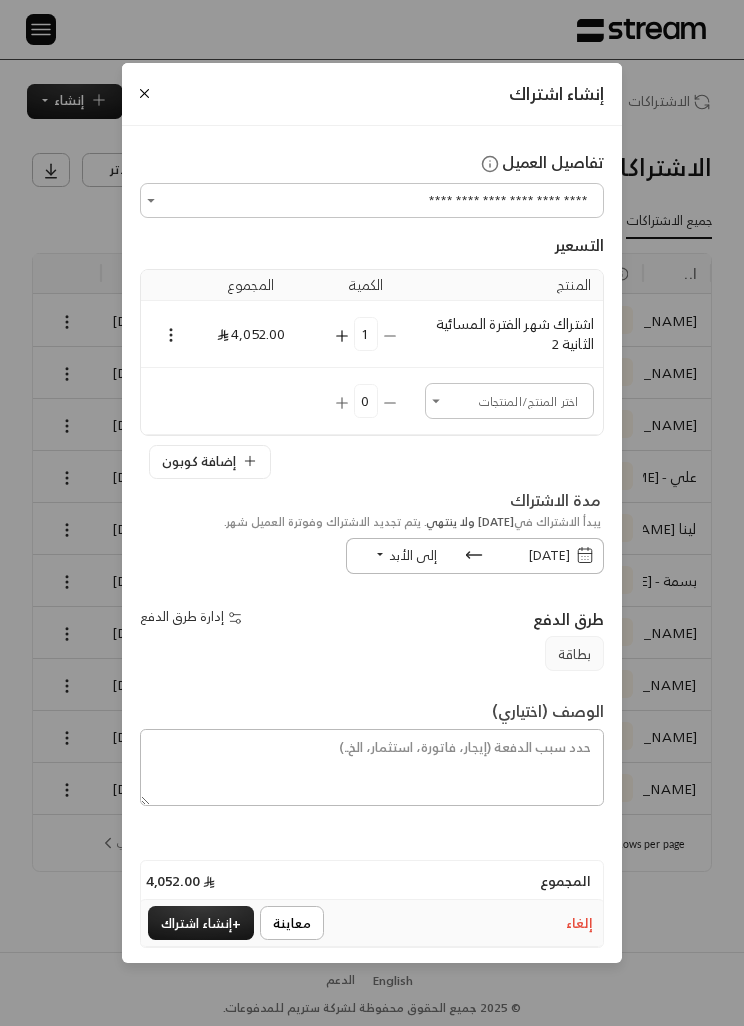 click at bounding box center (171, 334) 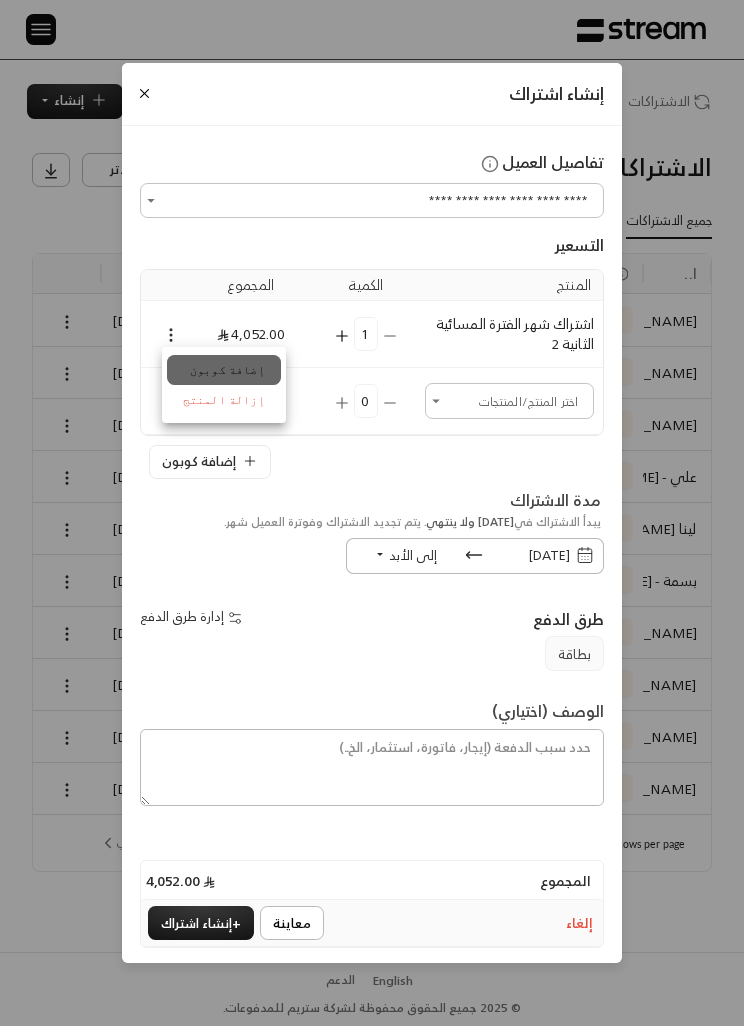 click on "إضافة كوبون" at bounding box center [224, 370] 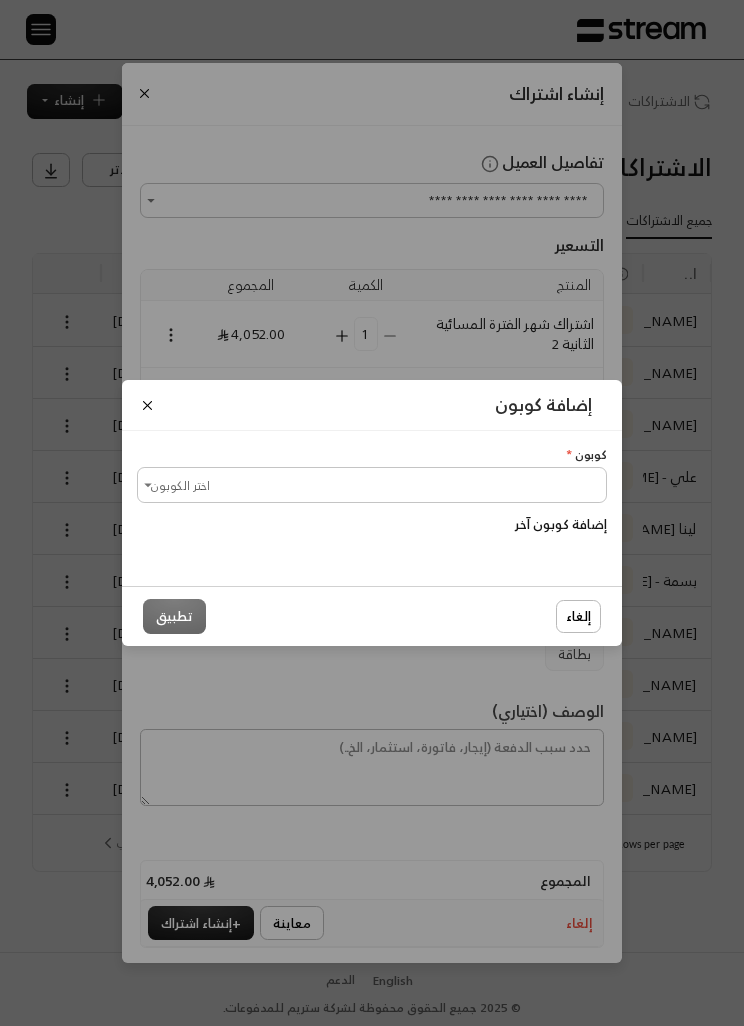 click on "اختر الكوبون" at bounding box center (372, 484) 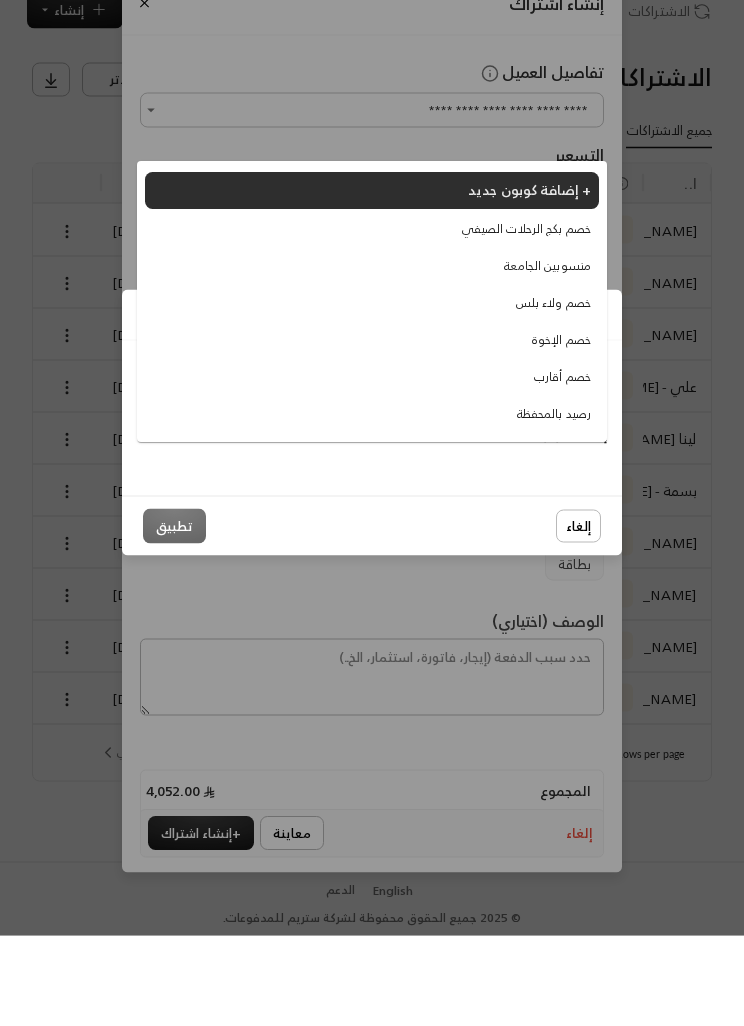 click on "خصم الإخوة" at bounding box center [561, 431] 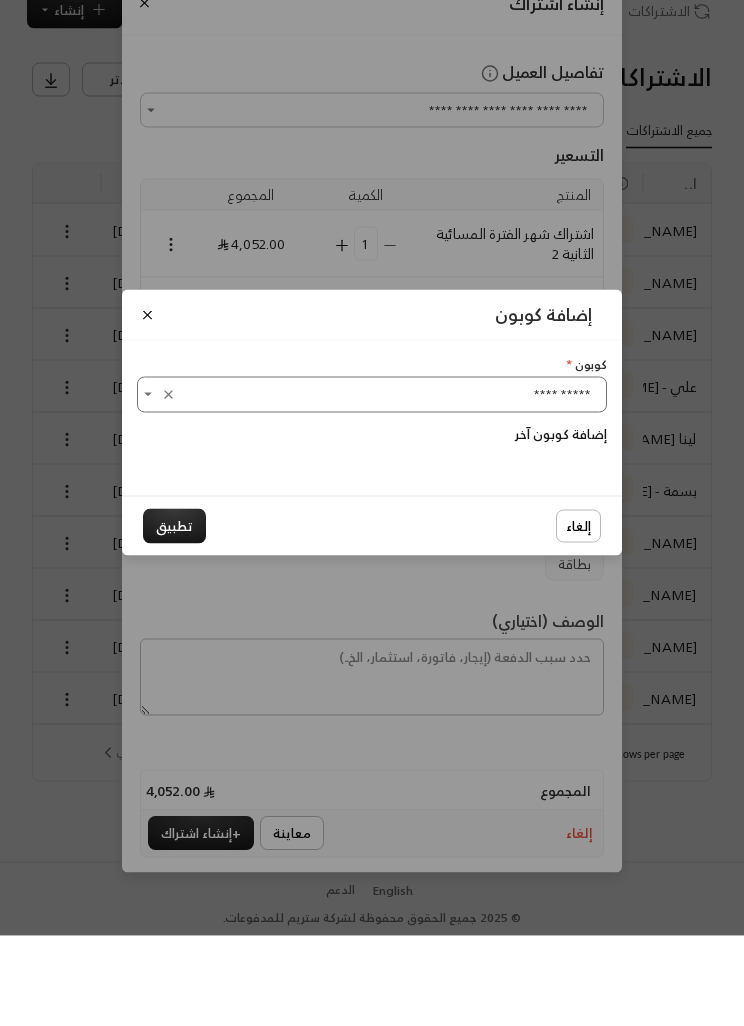click on "تطبيق" at bounding box center [174, 616] 